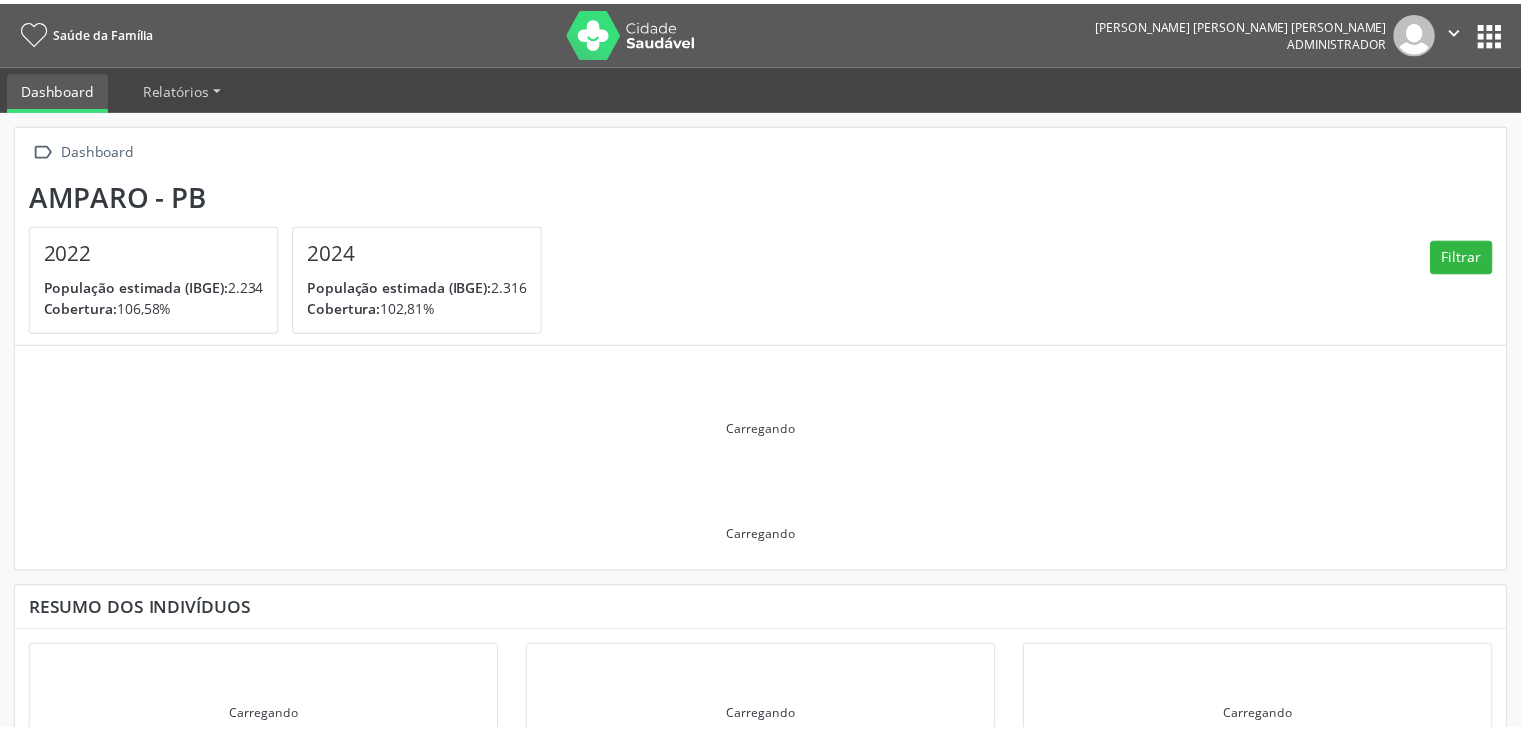 scroll, scrollTop: 0, scrollLeft: 0, axis: both 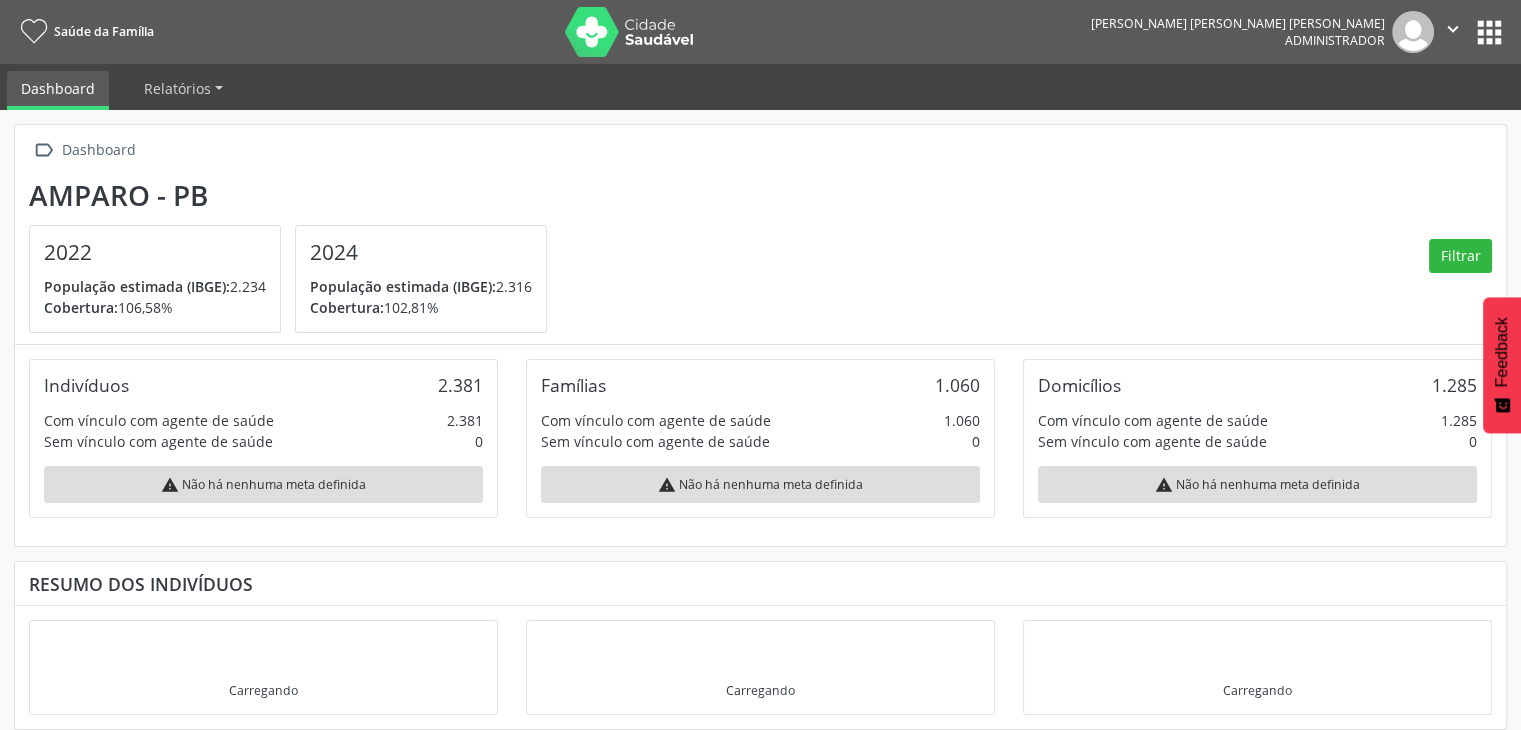 click on "apps" at bounding box center (1489, 32) 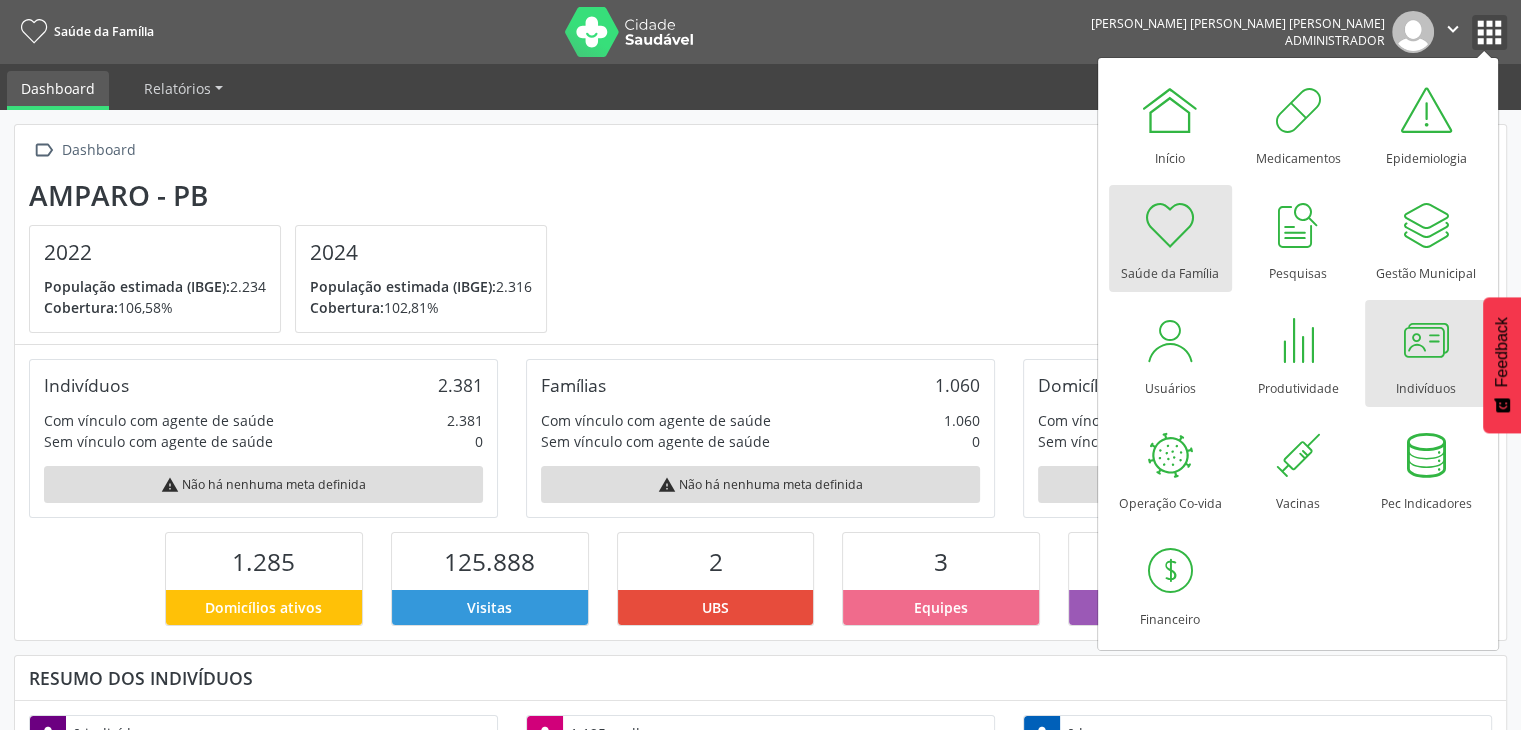 scroll, scrollTop: 999669, scrollLeft: 999503, axis: both 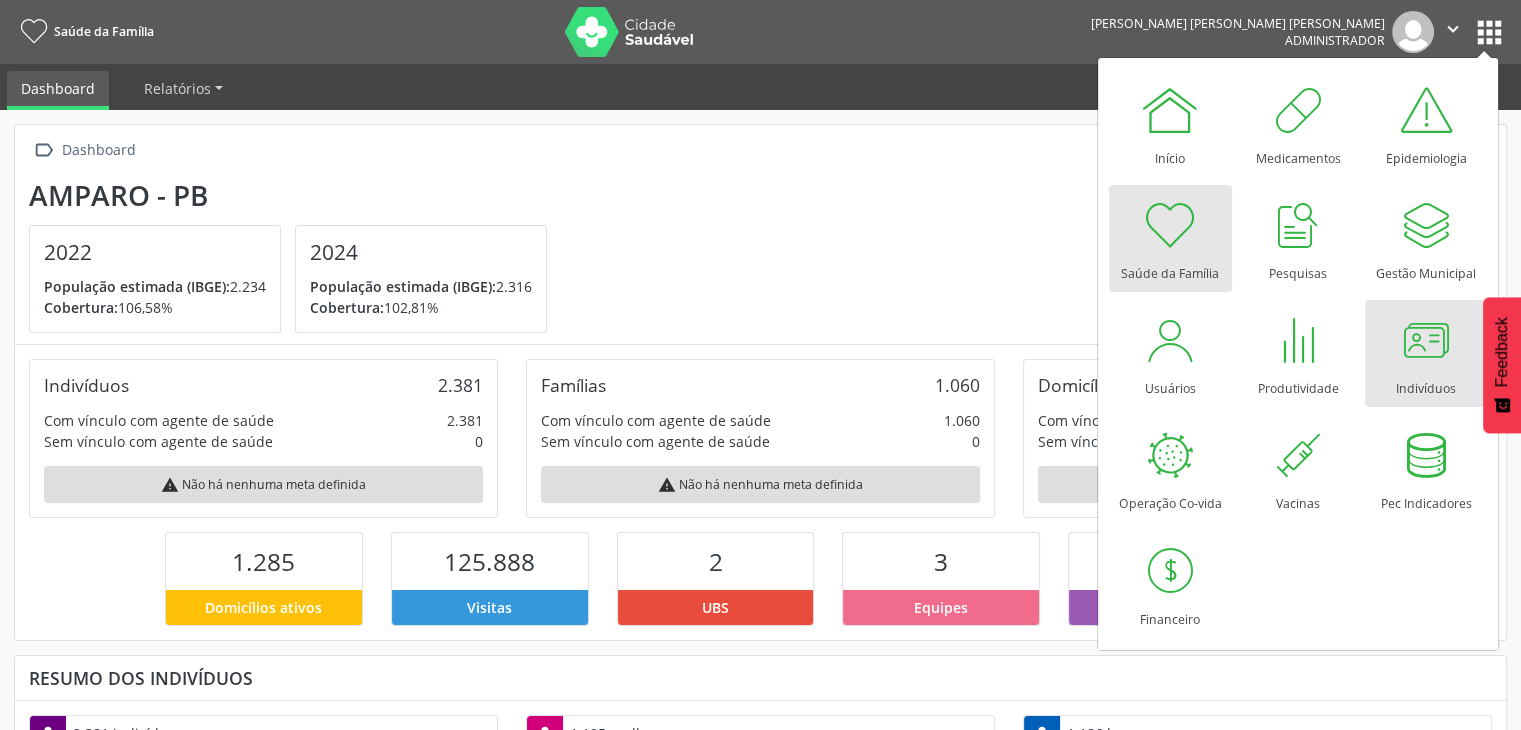 click at bounding box center [1426, 340] 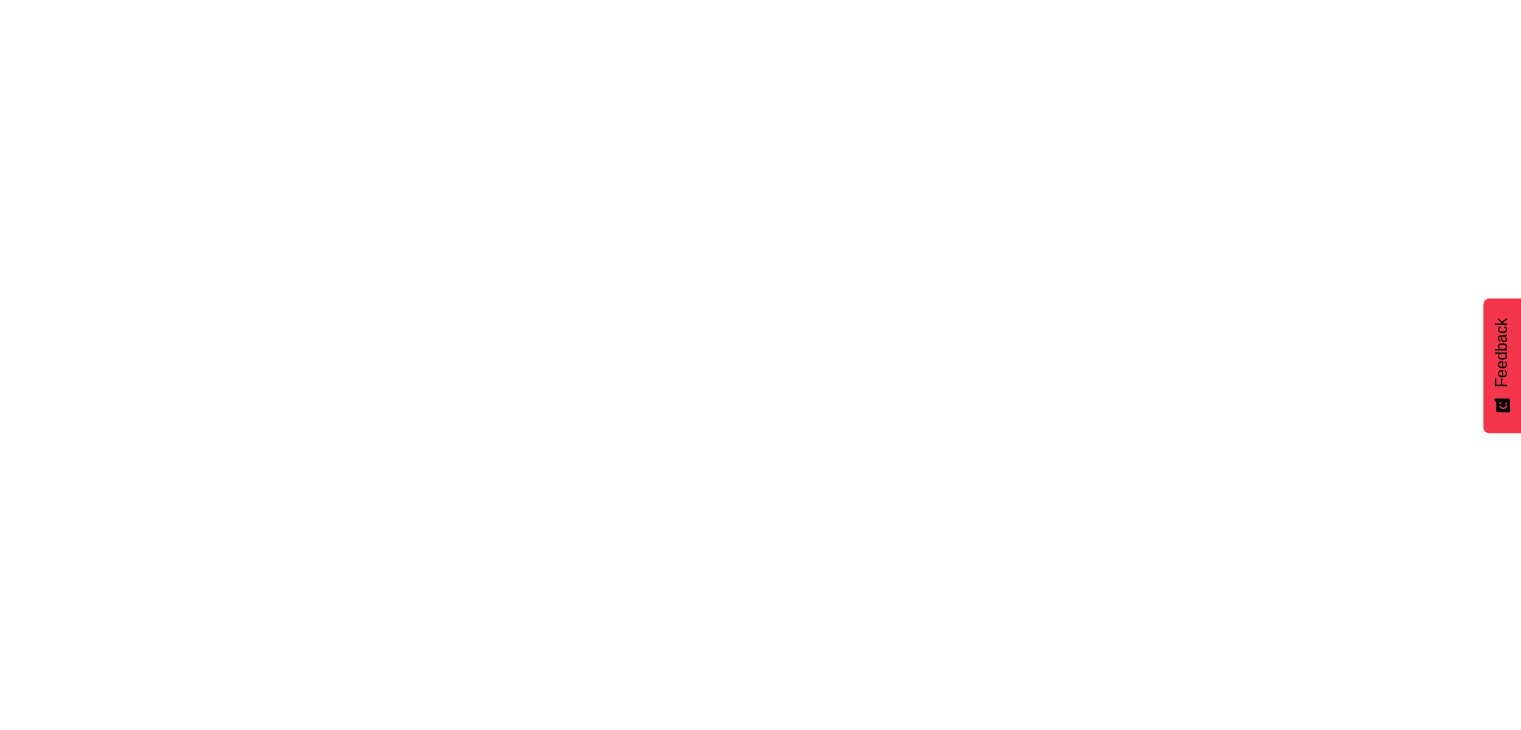 scroll, scrollTop: 0, scrollLeft: 0, axis: both 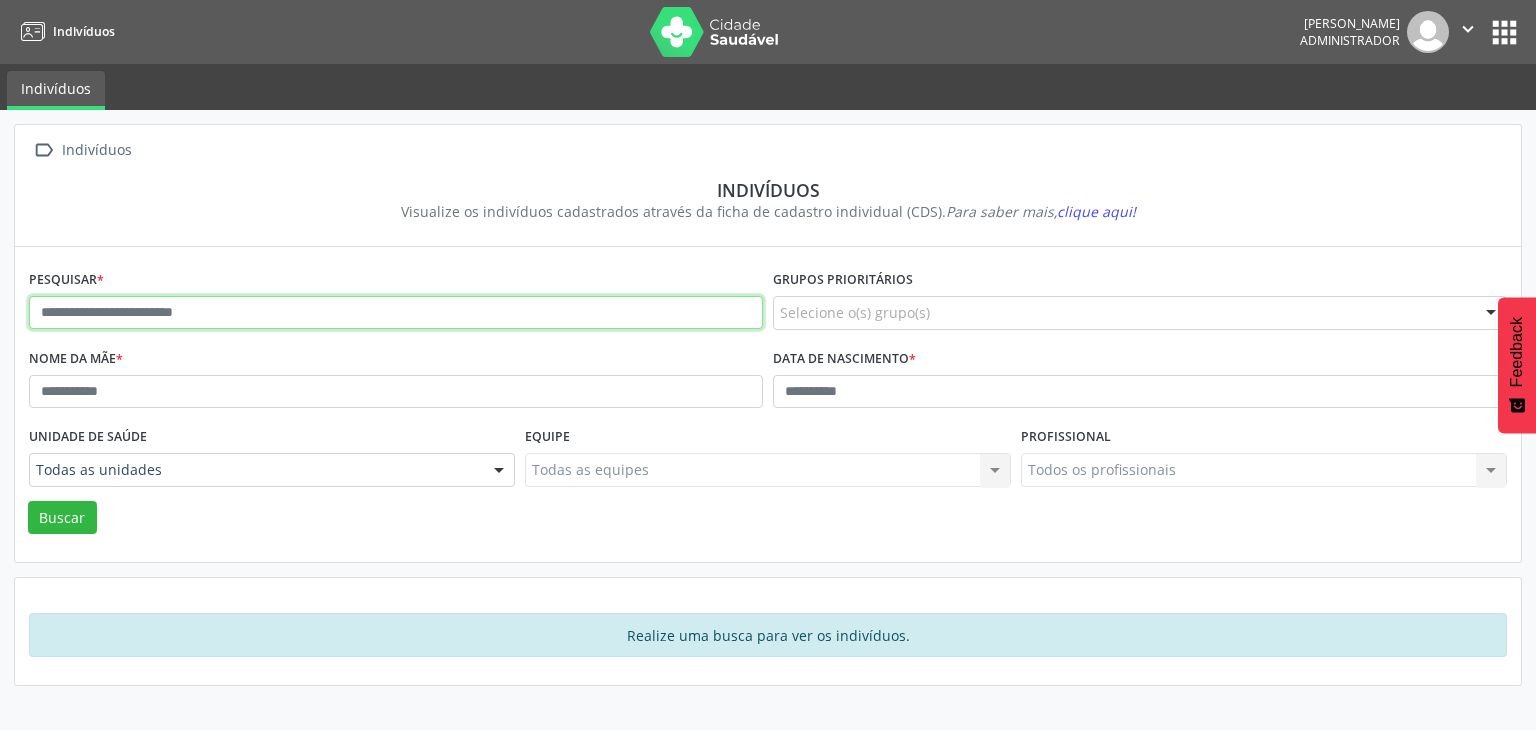 click at bounding box center (396, 313) 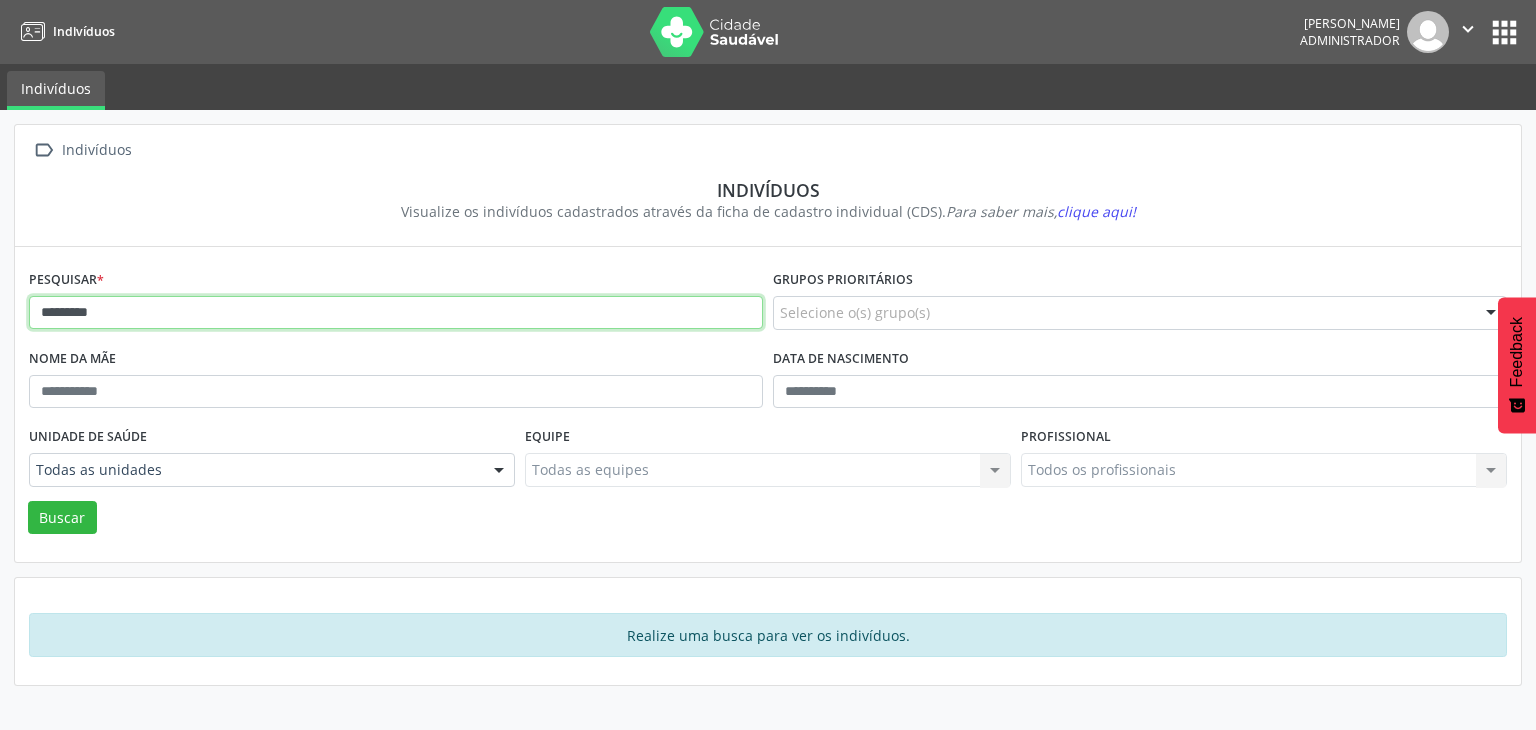 type on "********" 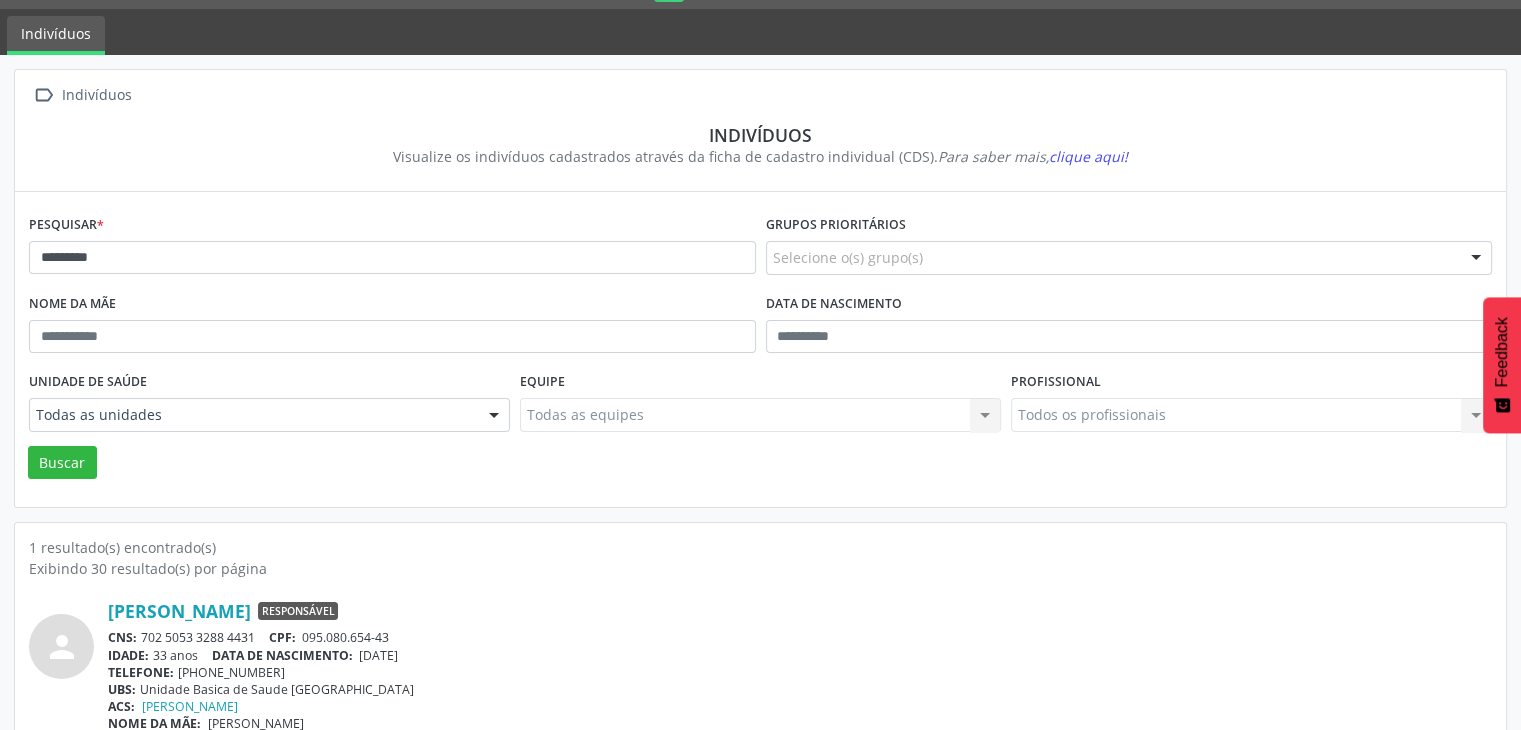 scroll, scrollTop: 84, scrollLeft: 0, axis: vertical 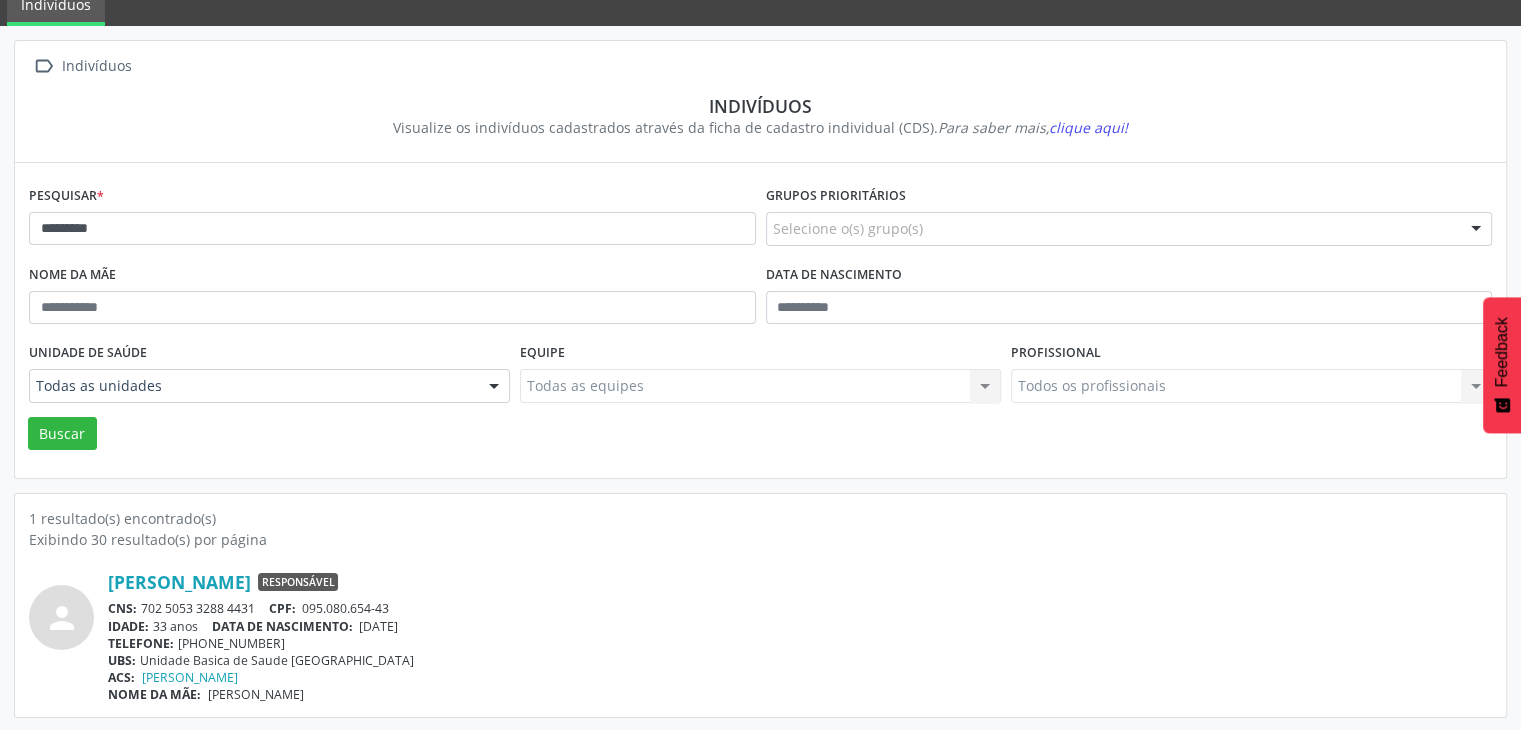 drag, startPoint x: 144, startPoint y: 604, endPoint x: 258, endPoint y: 613, distance: 114.35471 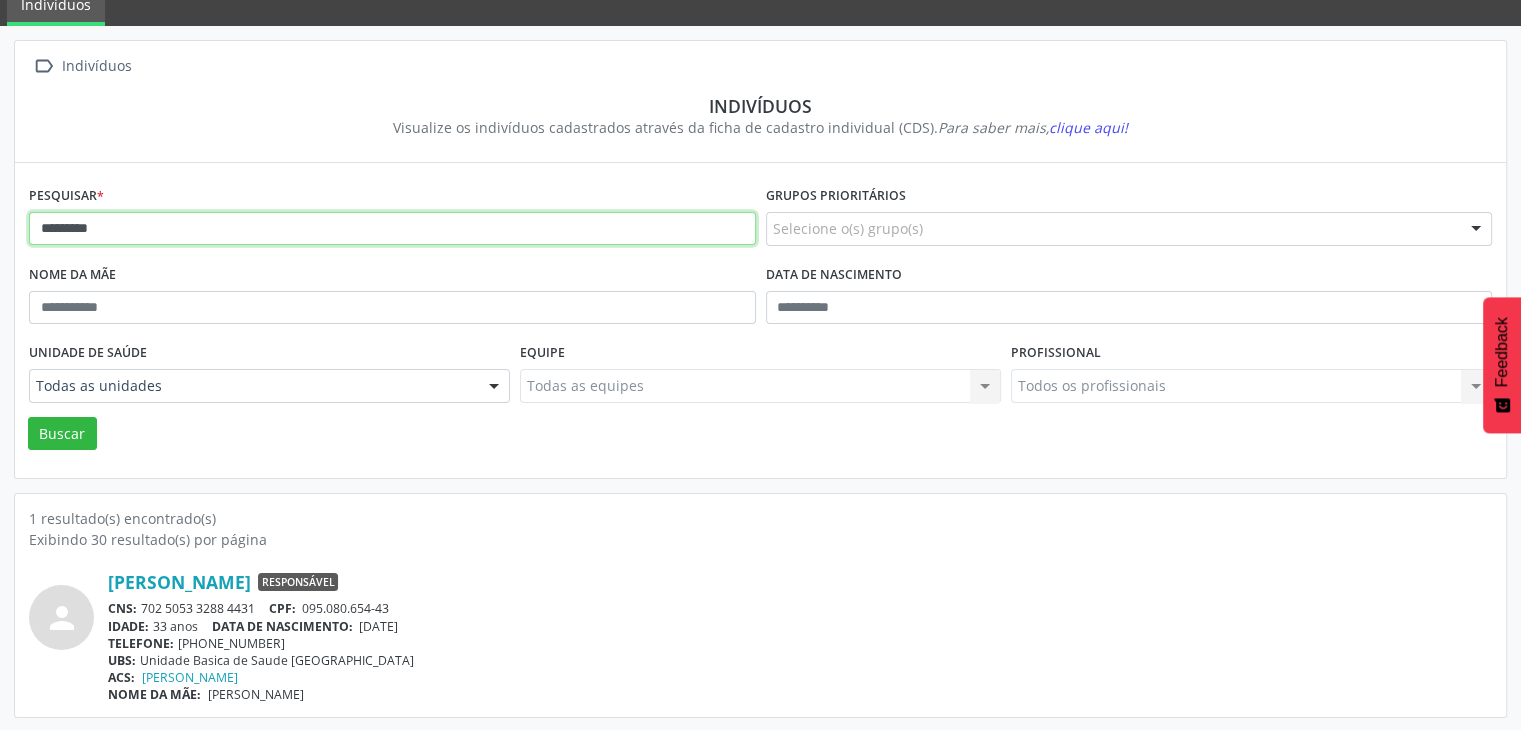 click on "********" at bounding box center [392, 229] 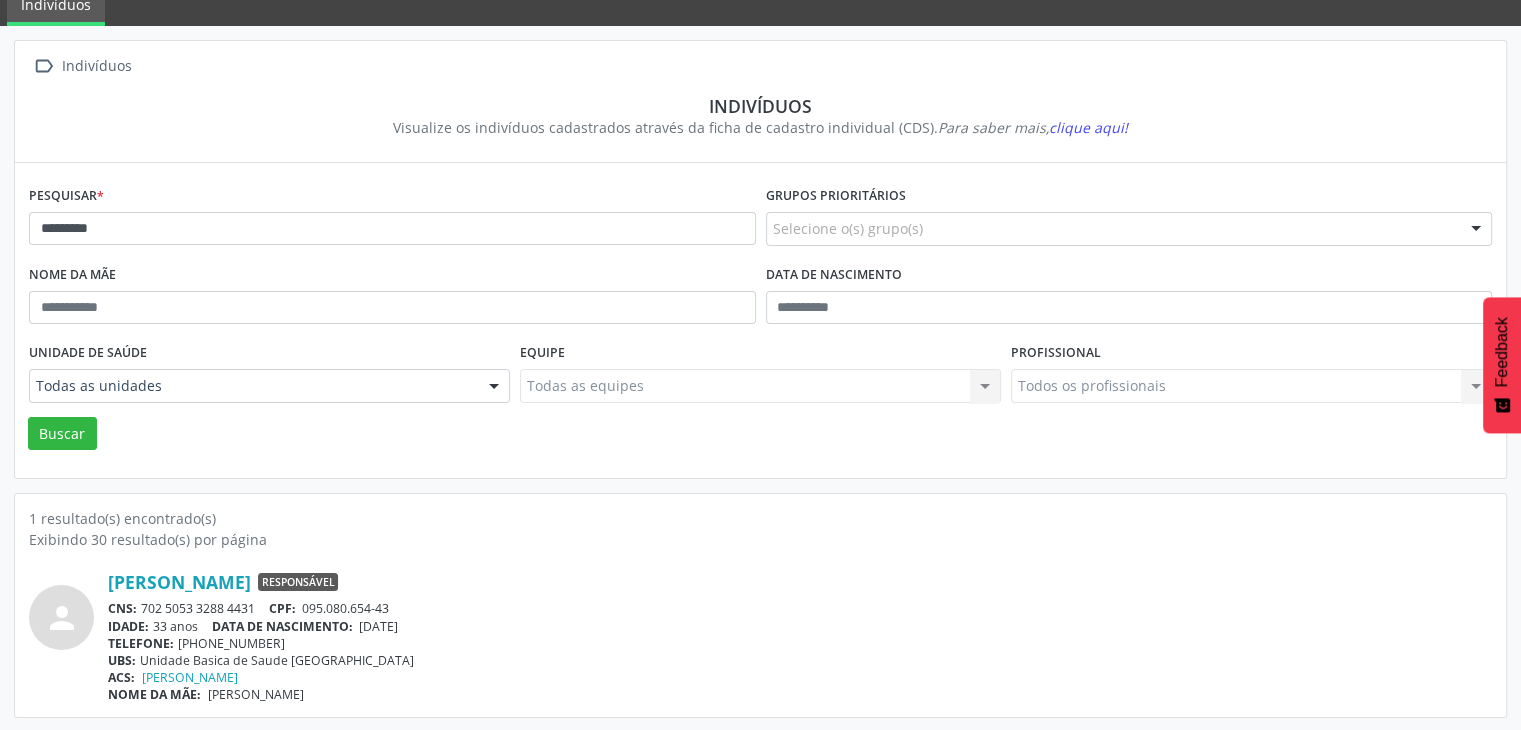 click on "Pesquisar
*
********" at bounding box center (392, 220) 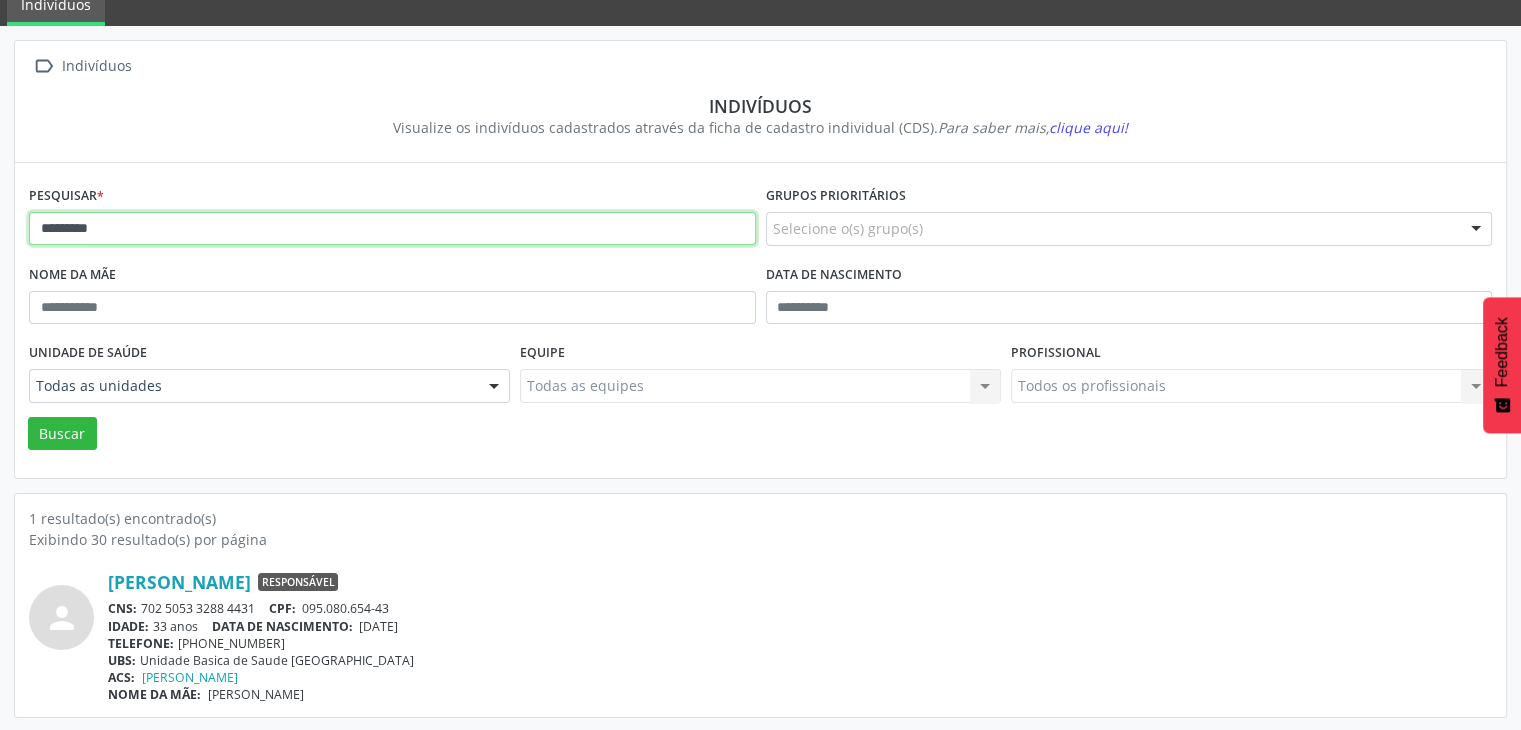click on "********" at bounding box center [392, 229] 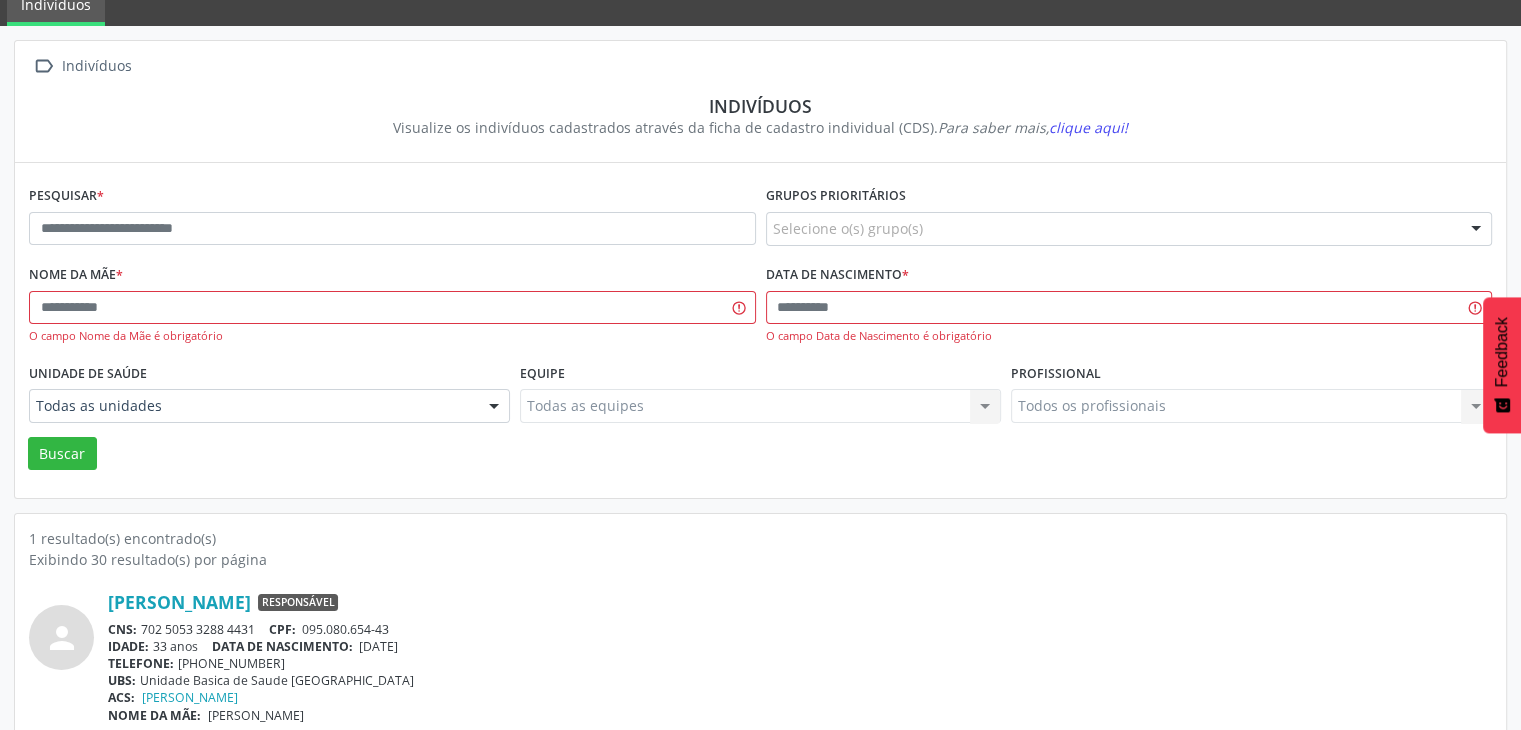 drag, startPoint x: 362, startPoint y: 641, endPoint x: 445, endPoint y: 645, distance: 83.09633 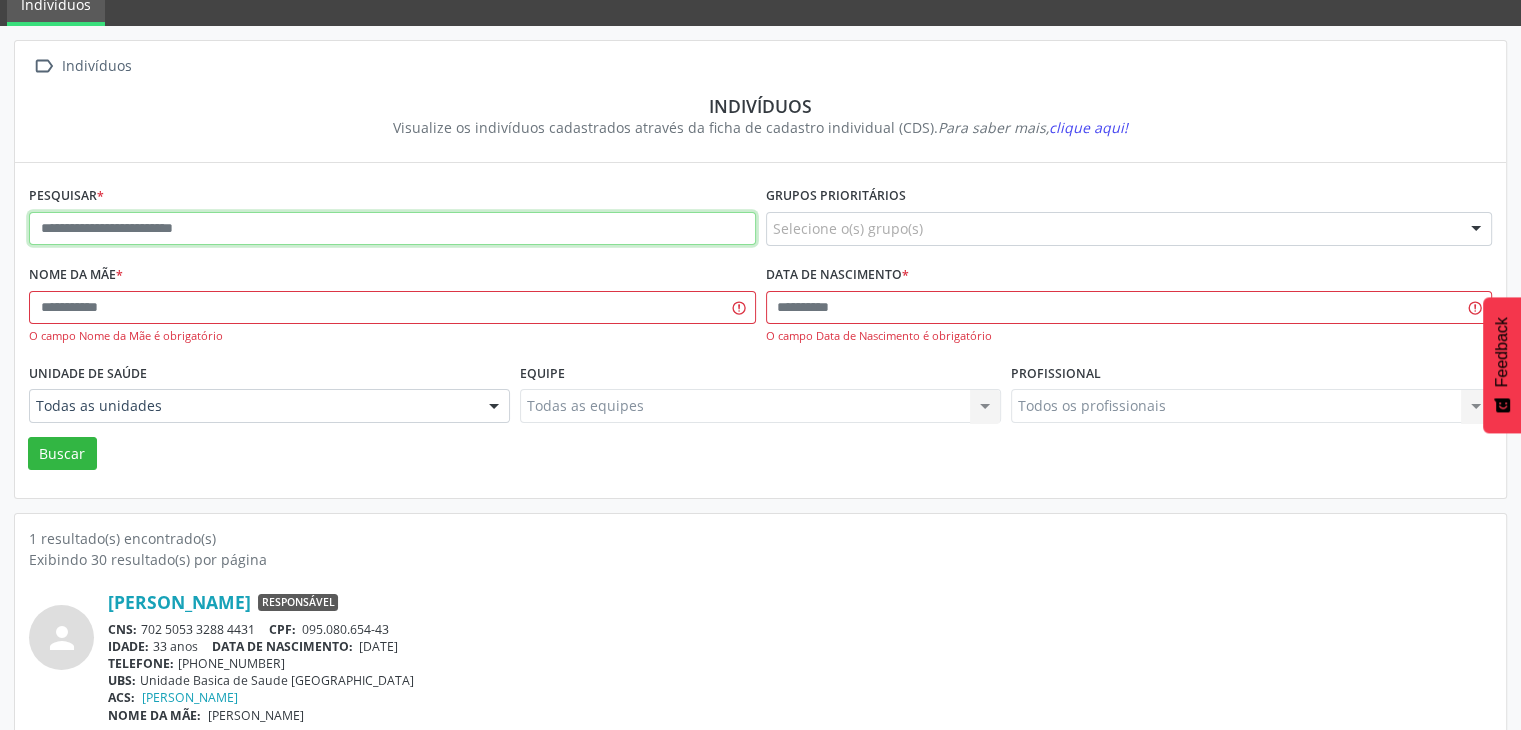 click at bounding box center [392, 229] 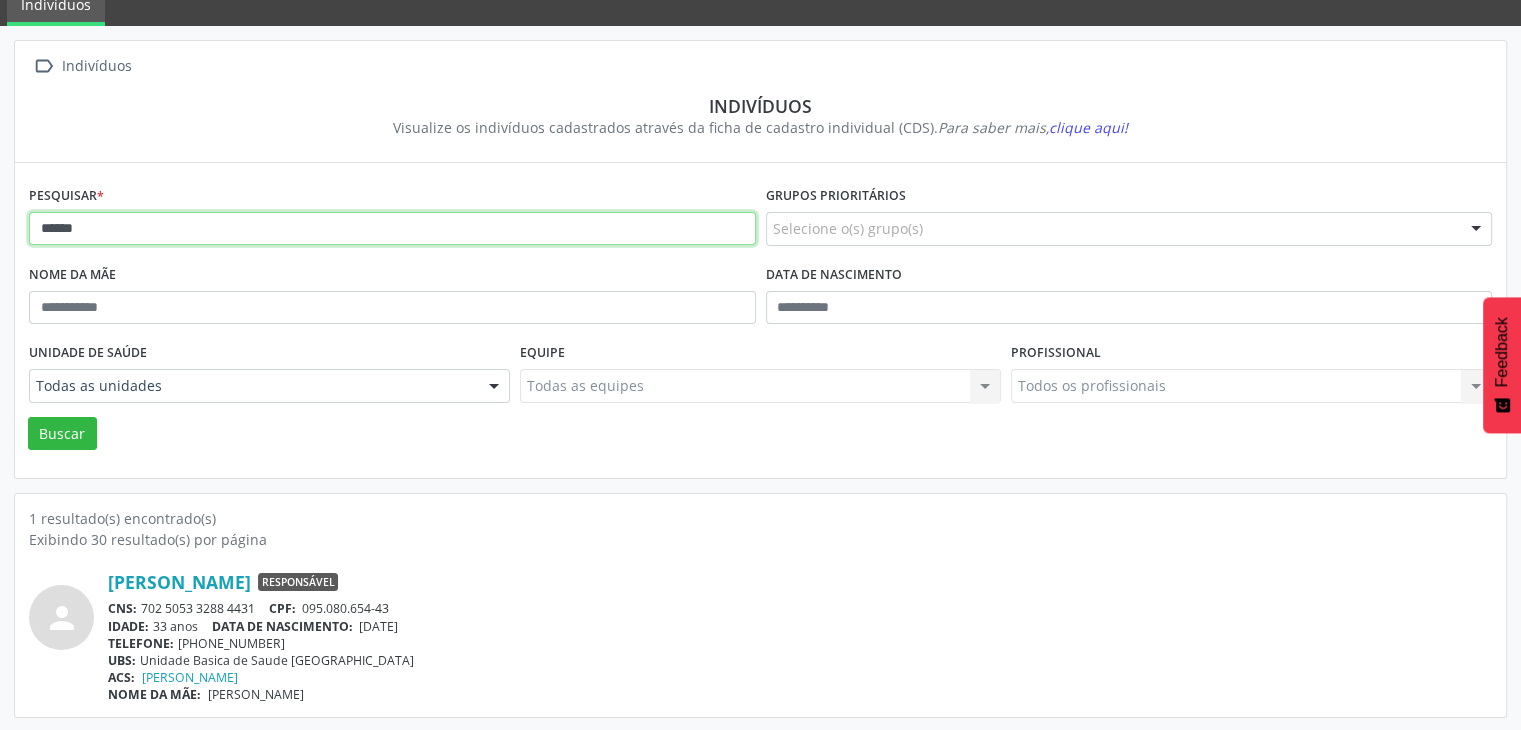 type on "*****" 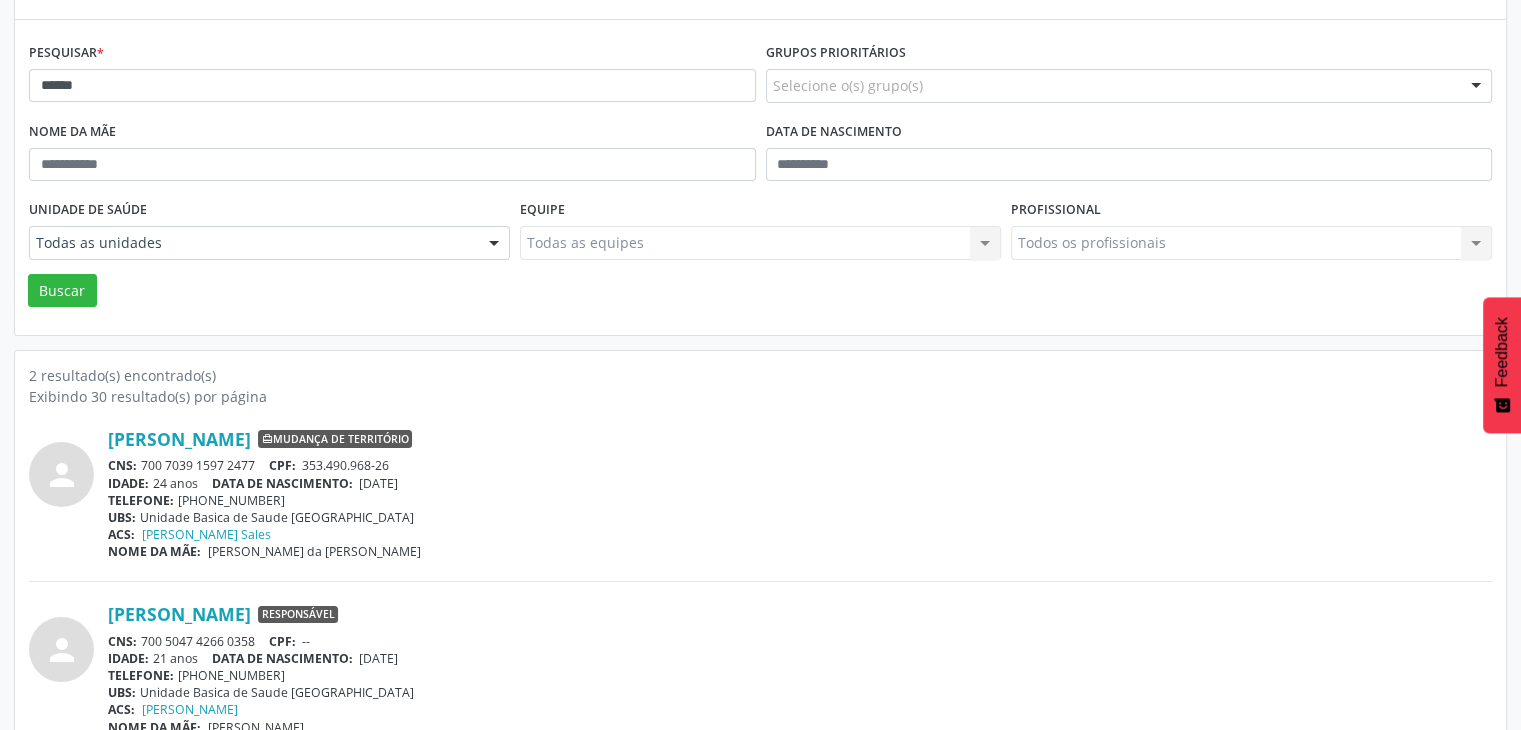 scroll, scrollTop: 260, scrollLeft: 0, axis: vertical 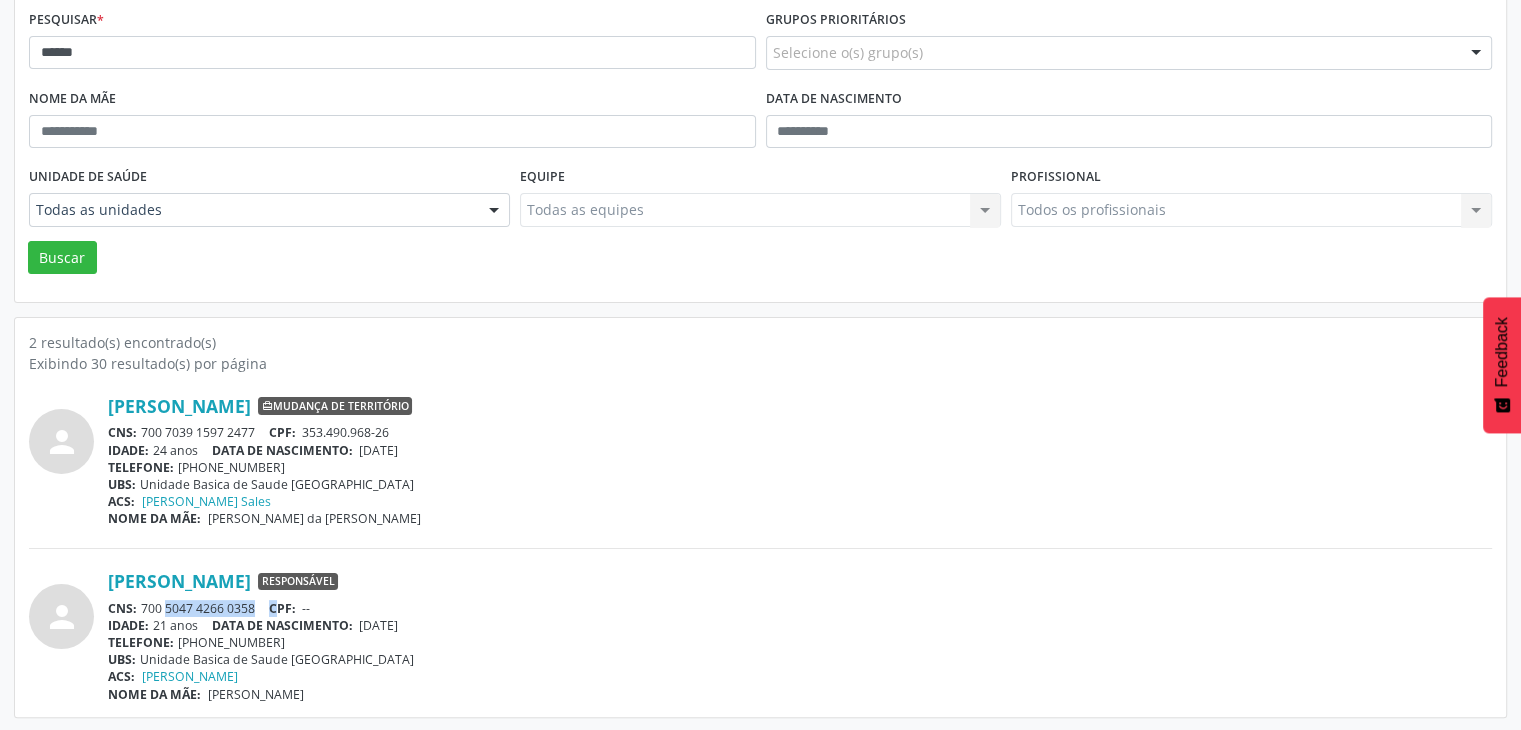 drag, startPoint x: 145, startPoint y: 605, endPoint x: 276, endPoint y: 594, distance: 131.46101 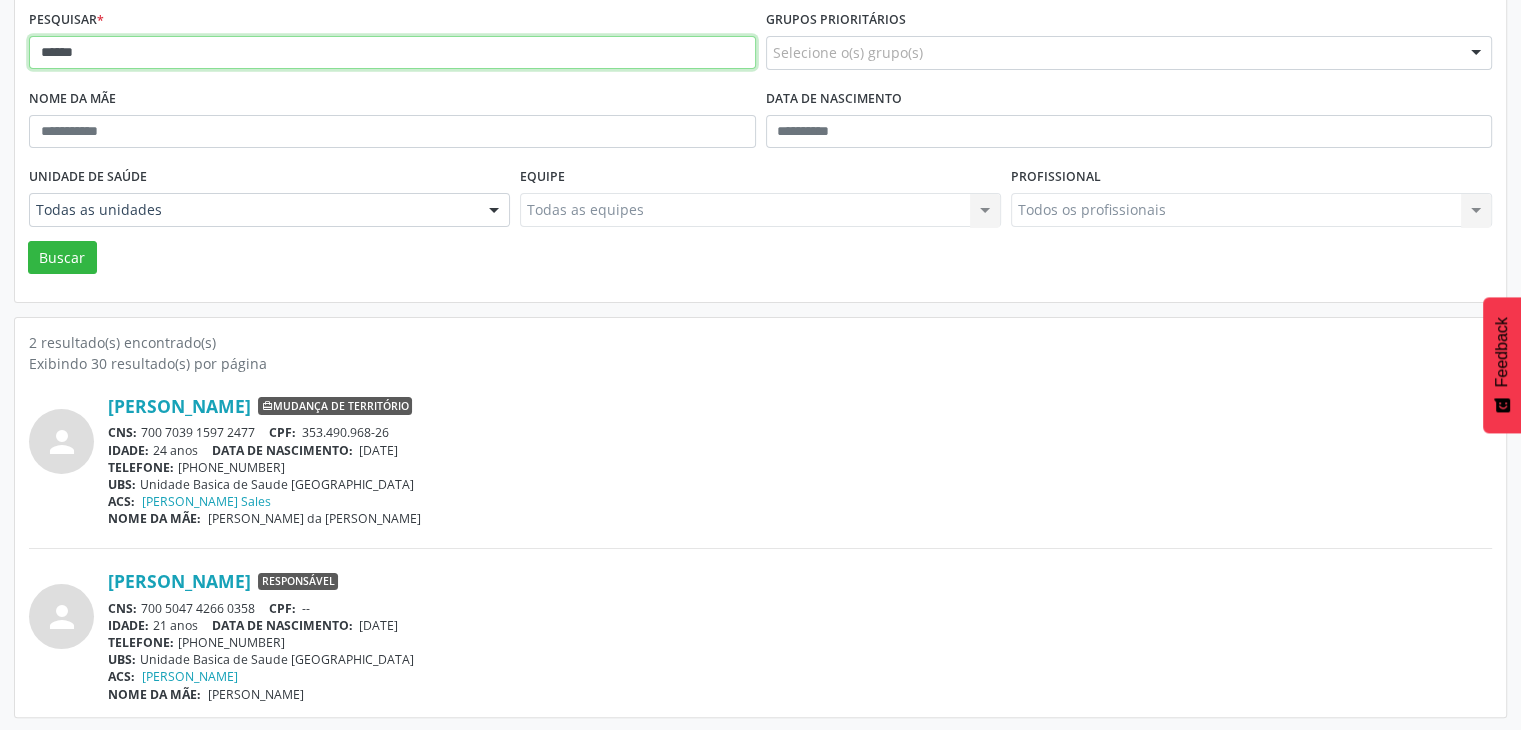 click on "*****" at bounding box center (392, 53) 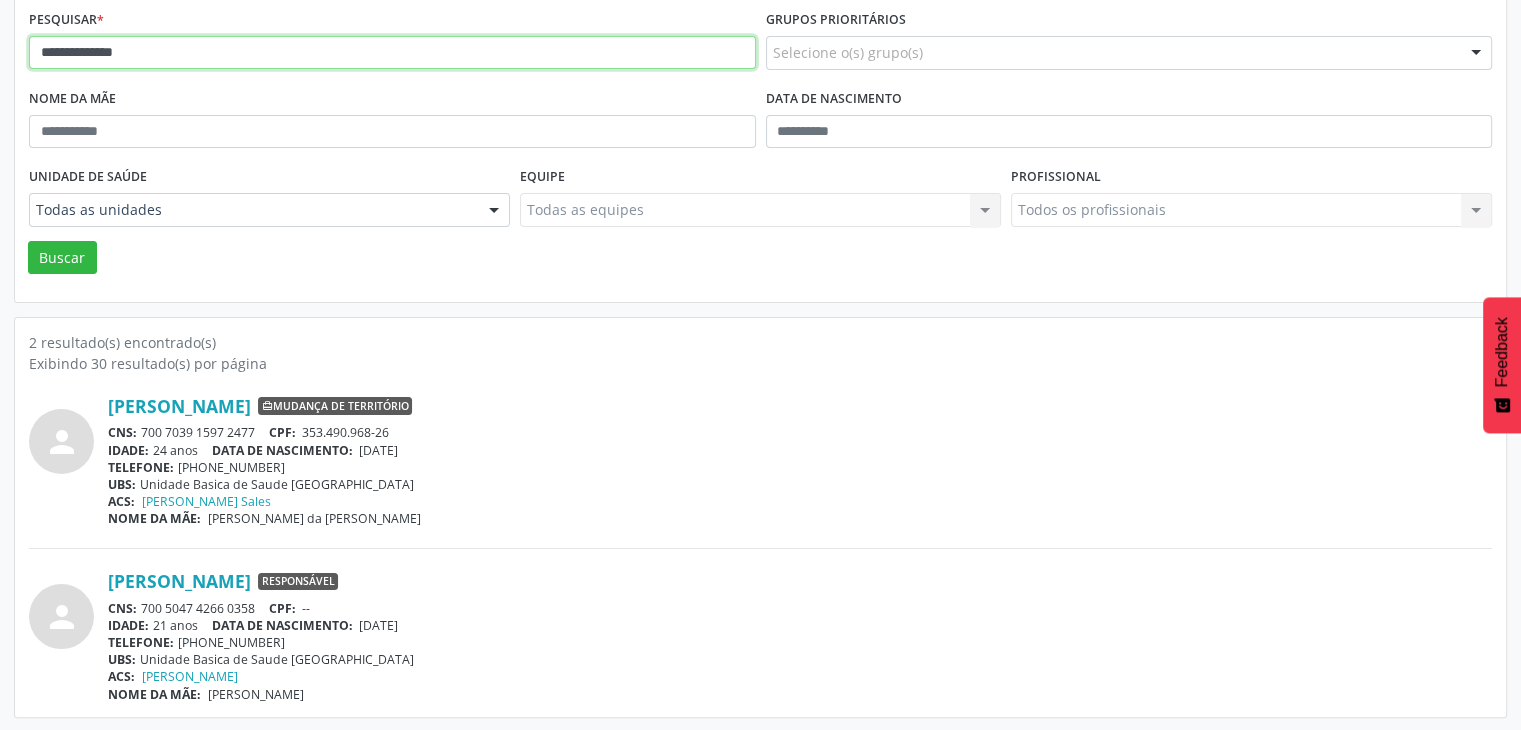 type on "**********" 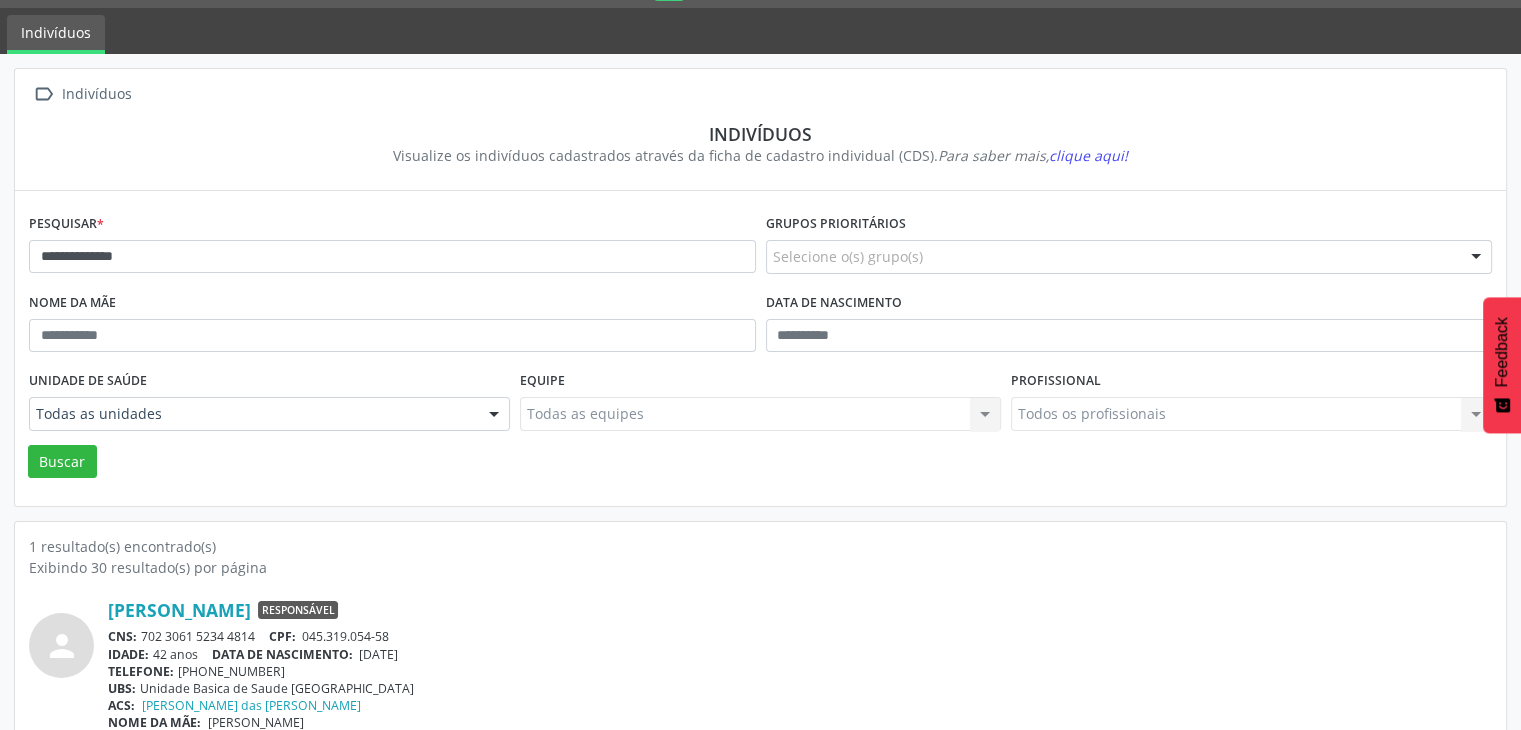 scroll, scrollTop: 84, scrollLeft: 0, axis: vertical 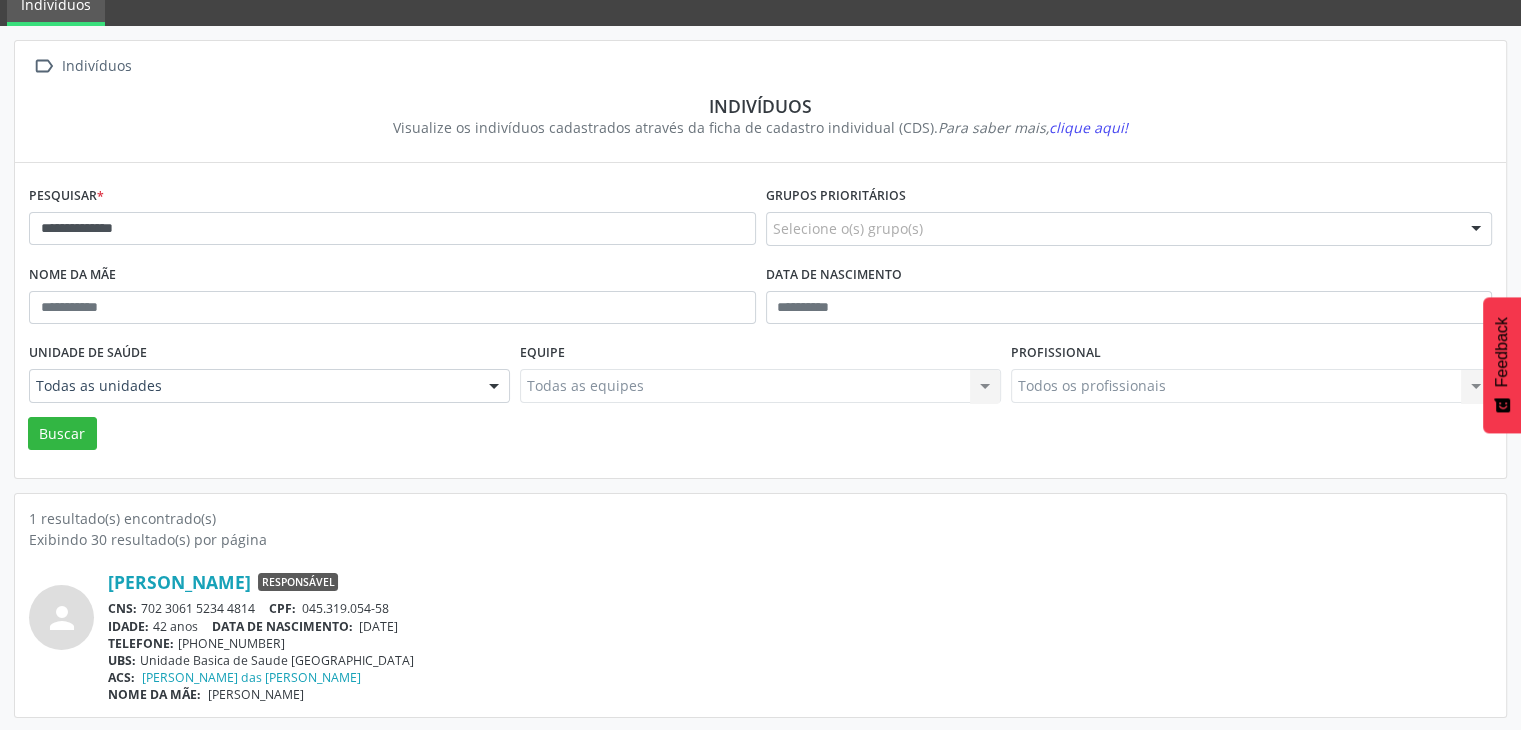 drag, startPoint x: 140, startPoint y: 603, endPoint x: 260, endPoint y: 602, distance: 120.004166 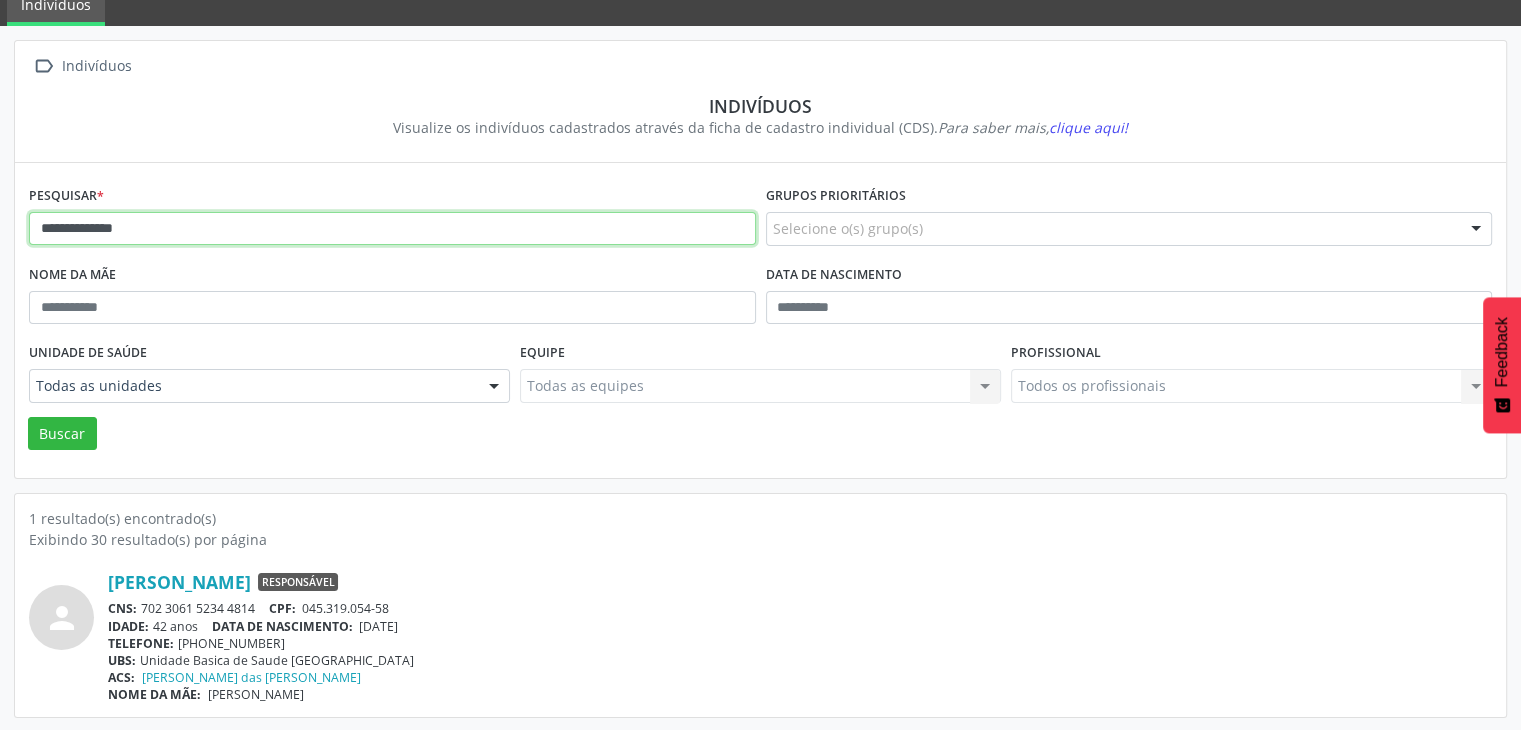 click on "**********" at bounding box center [392, 229] 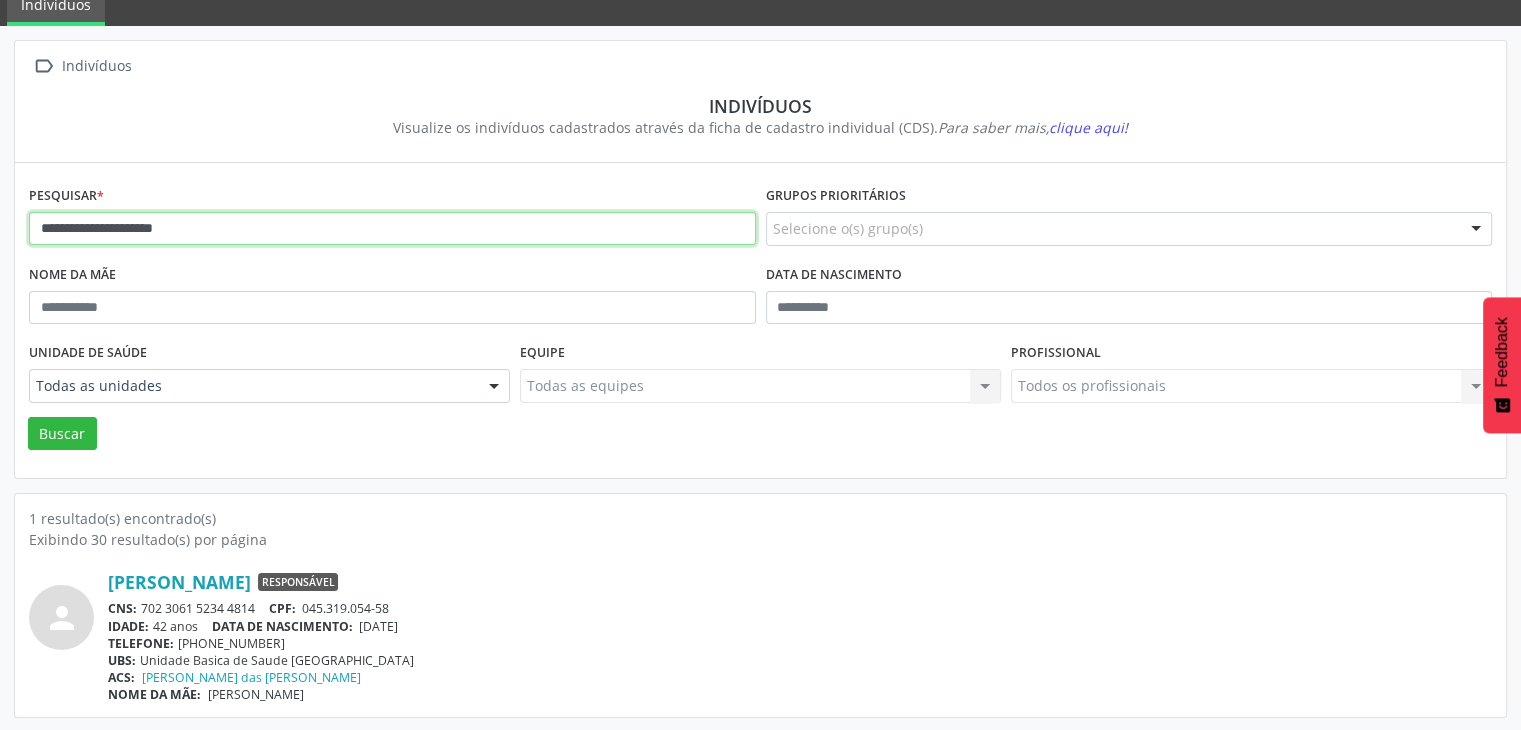 click on "Buscar" at bounding box center [62, 434] 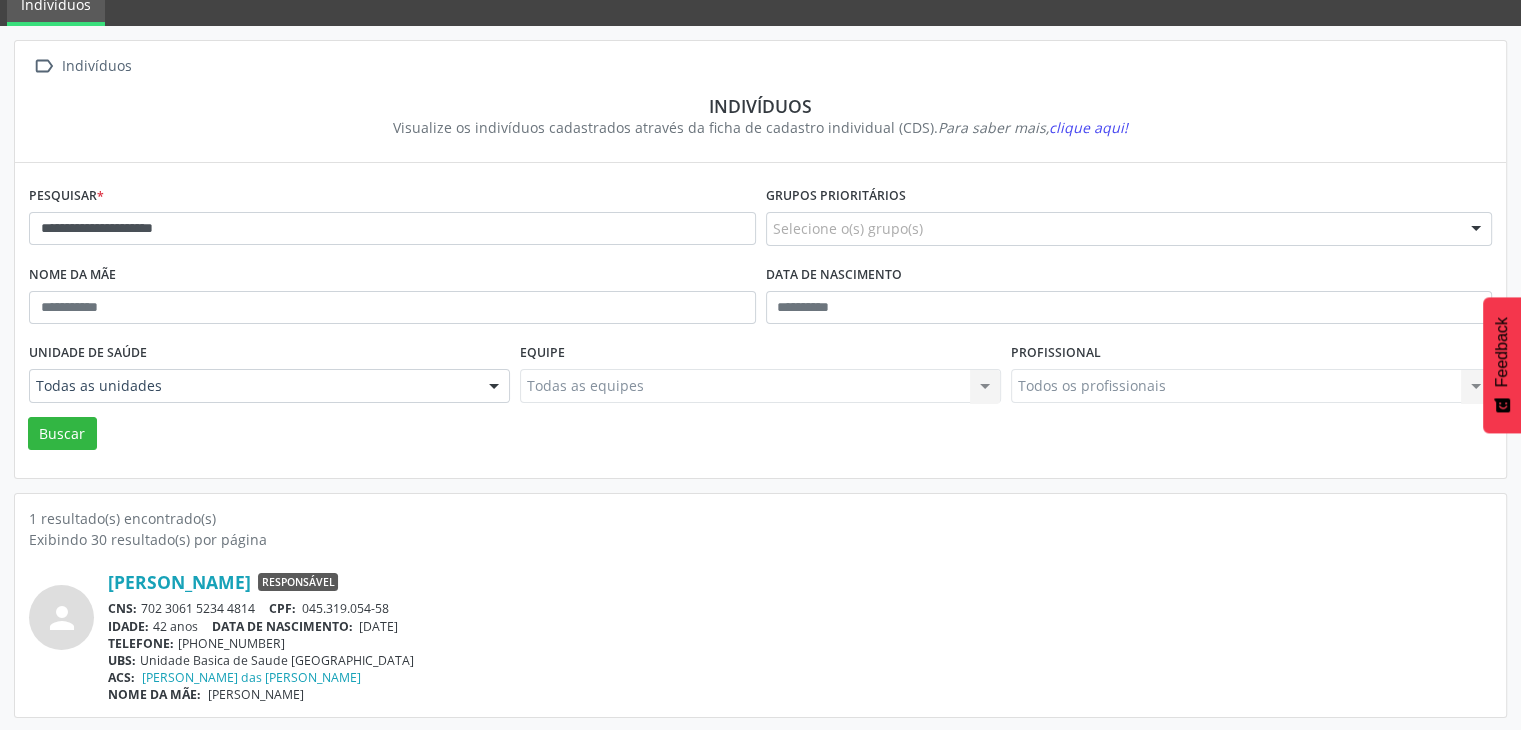 scroll, scrollTop: 0, scrollLeft: 0, axis: both 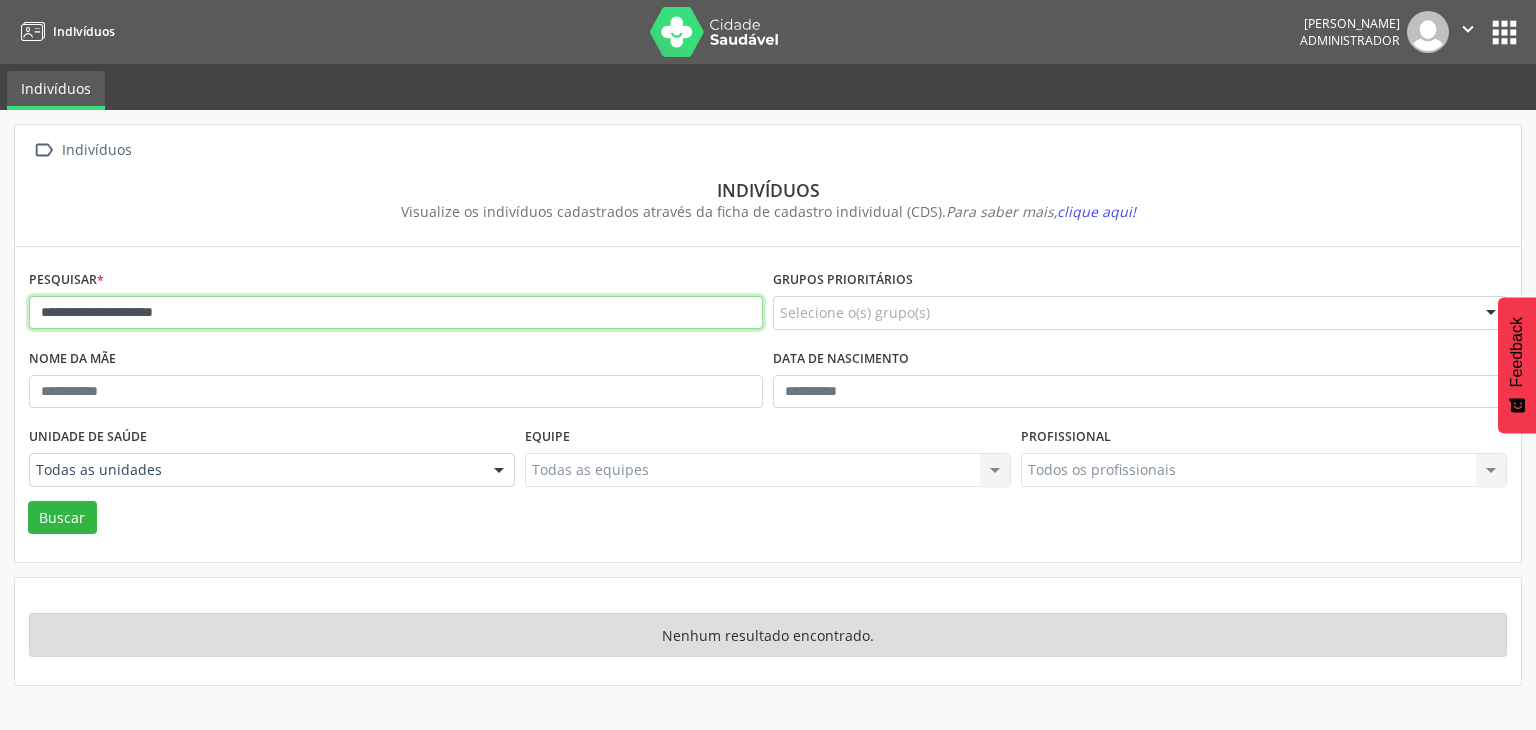 drag, startPoint x: 253, startPoint y: 313, endPoint x: 147, endPoint y: 327, distance: 106.92053 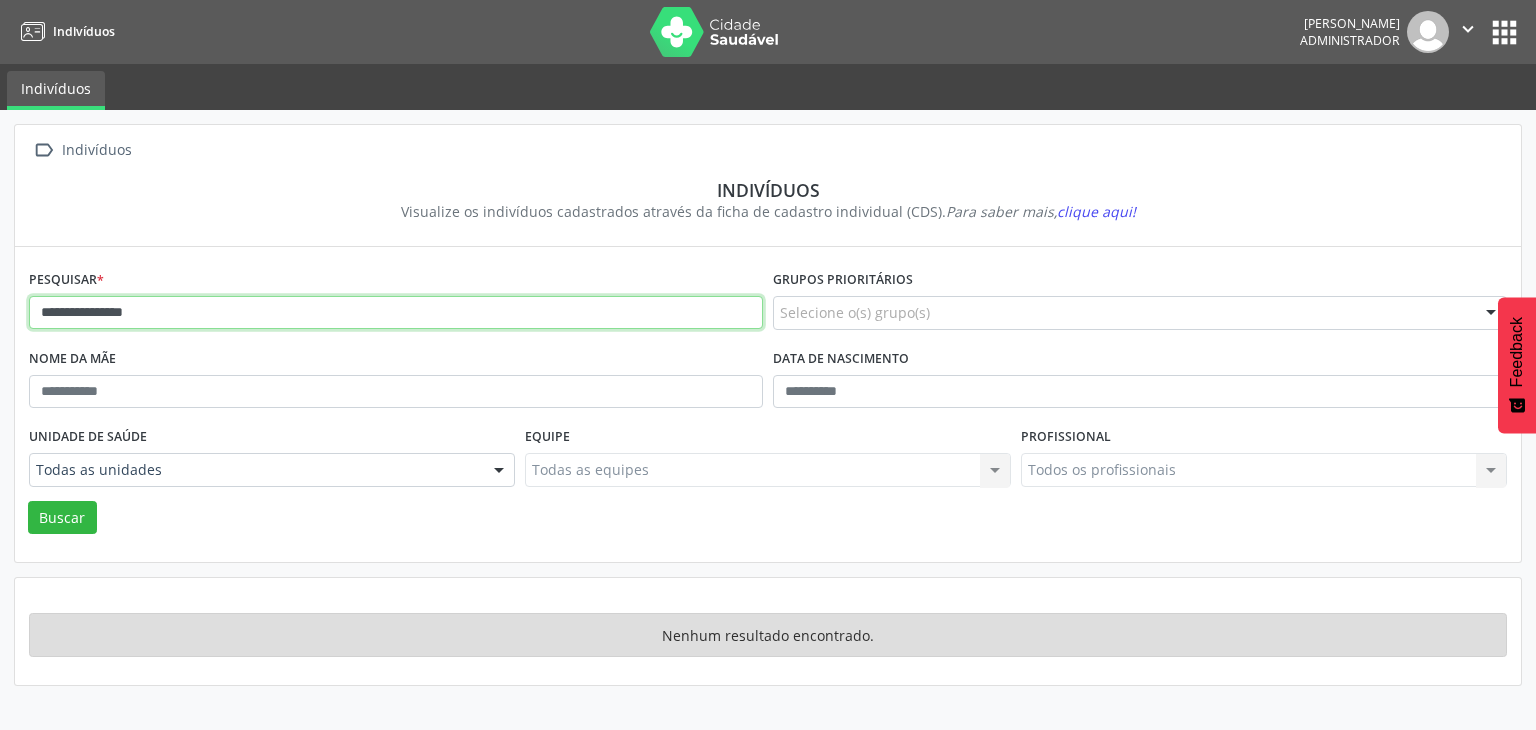 type on "**********" 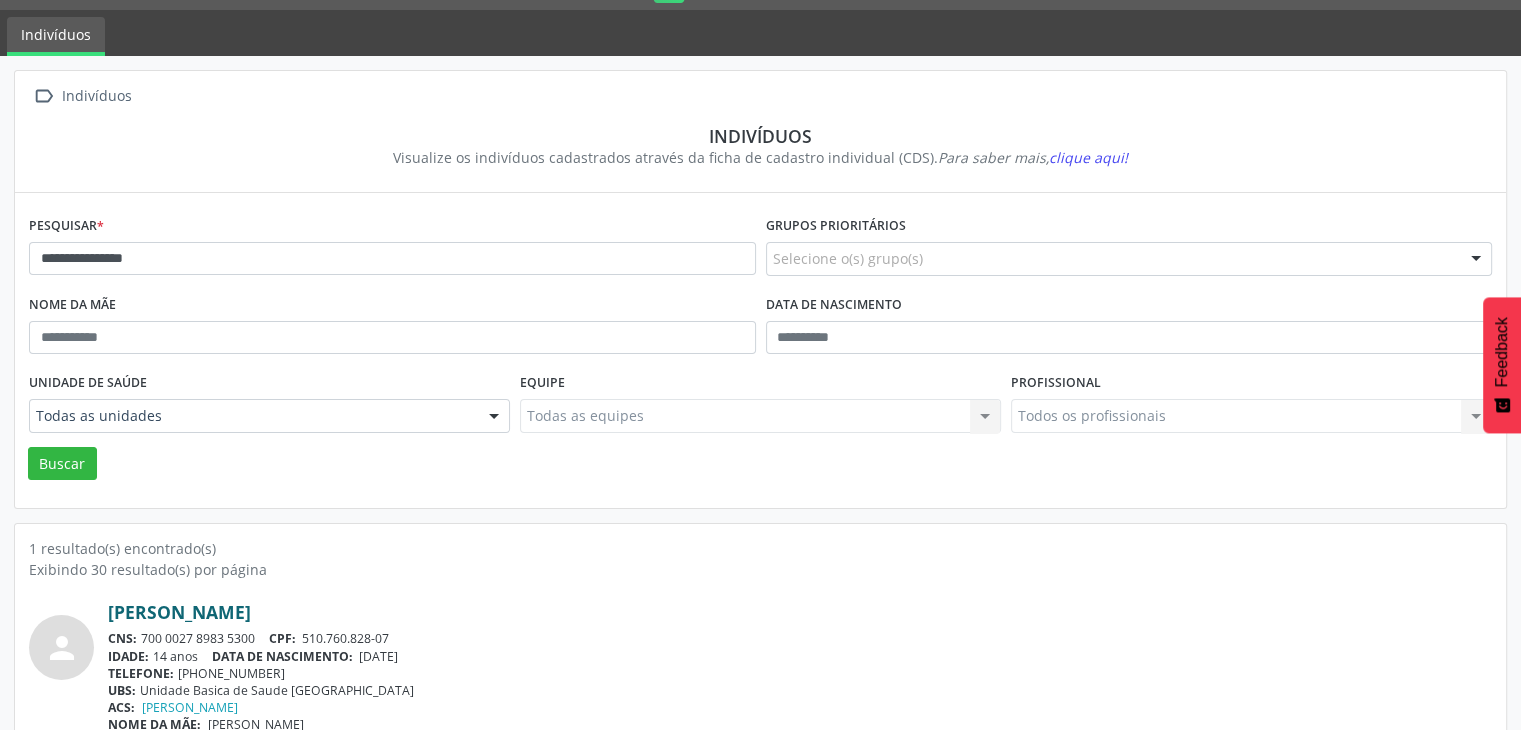 scroll, scrollTop: 84, scrollLeft: 0, axis: vertical 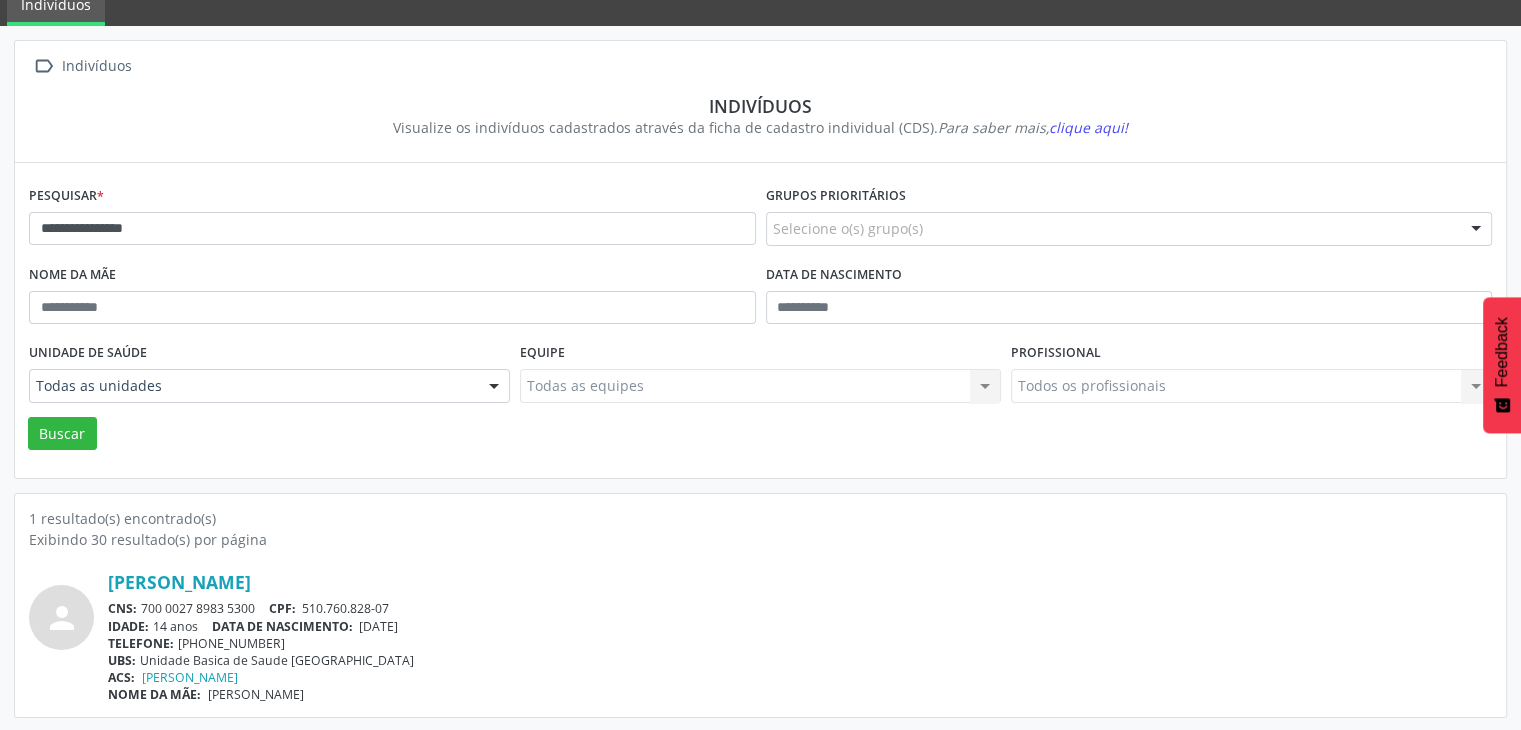 drag, startPoint x: 138, startPoint y: 605, endPoint x: 254, endPoint y: 608, distance: 116.03879 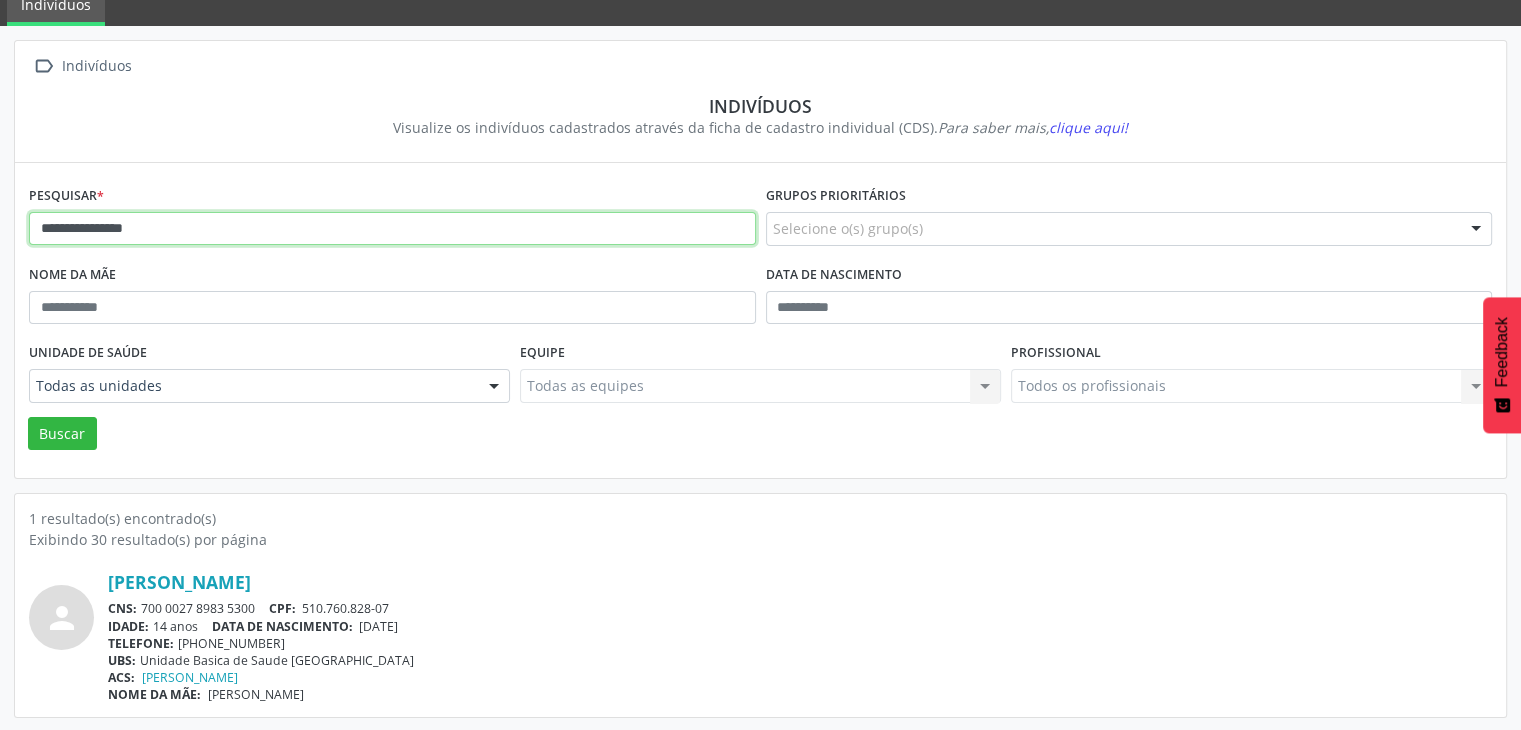 click on "**********" at bounding box center [392, 229] 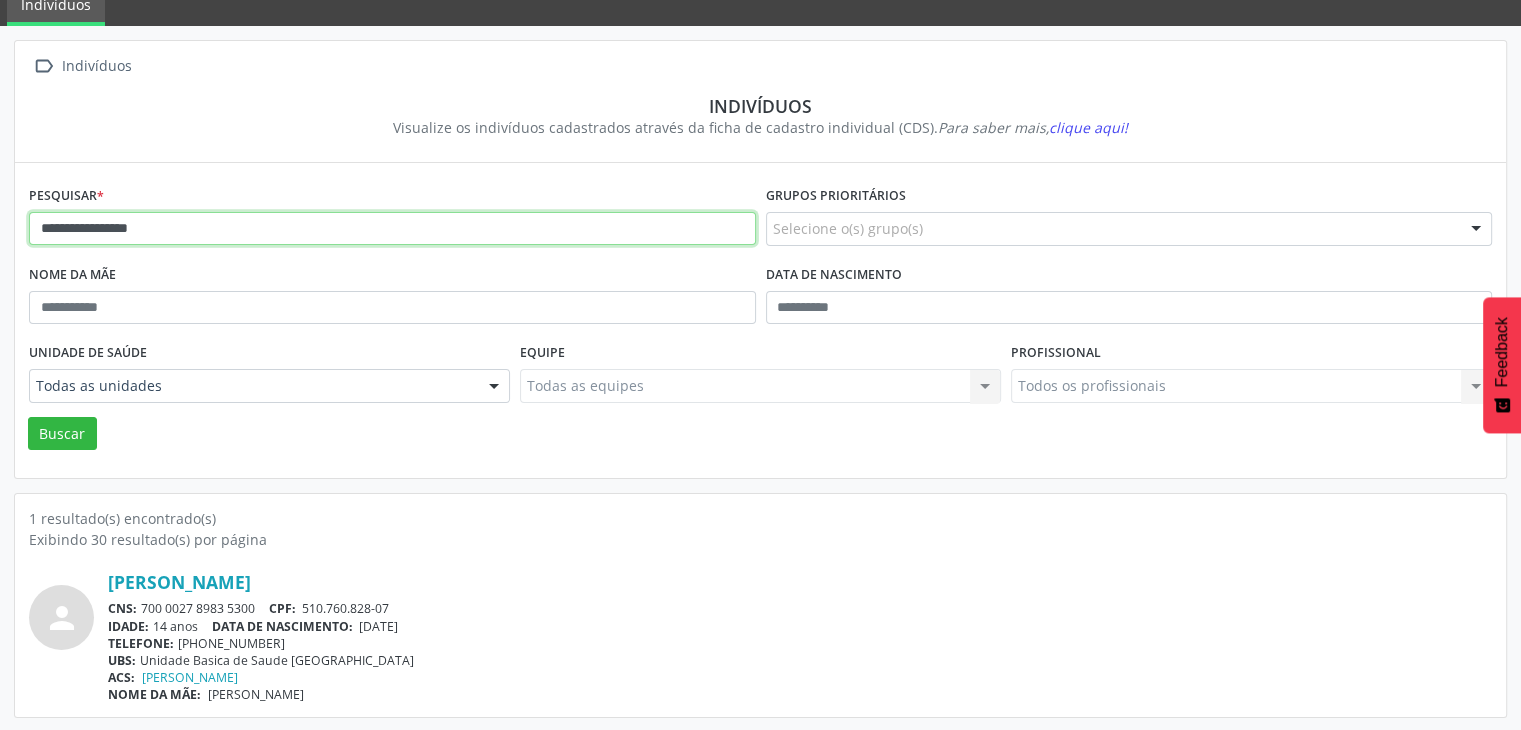 type on "**********" 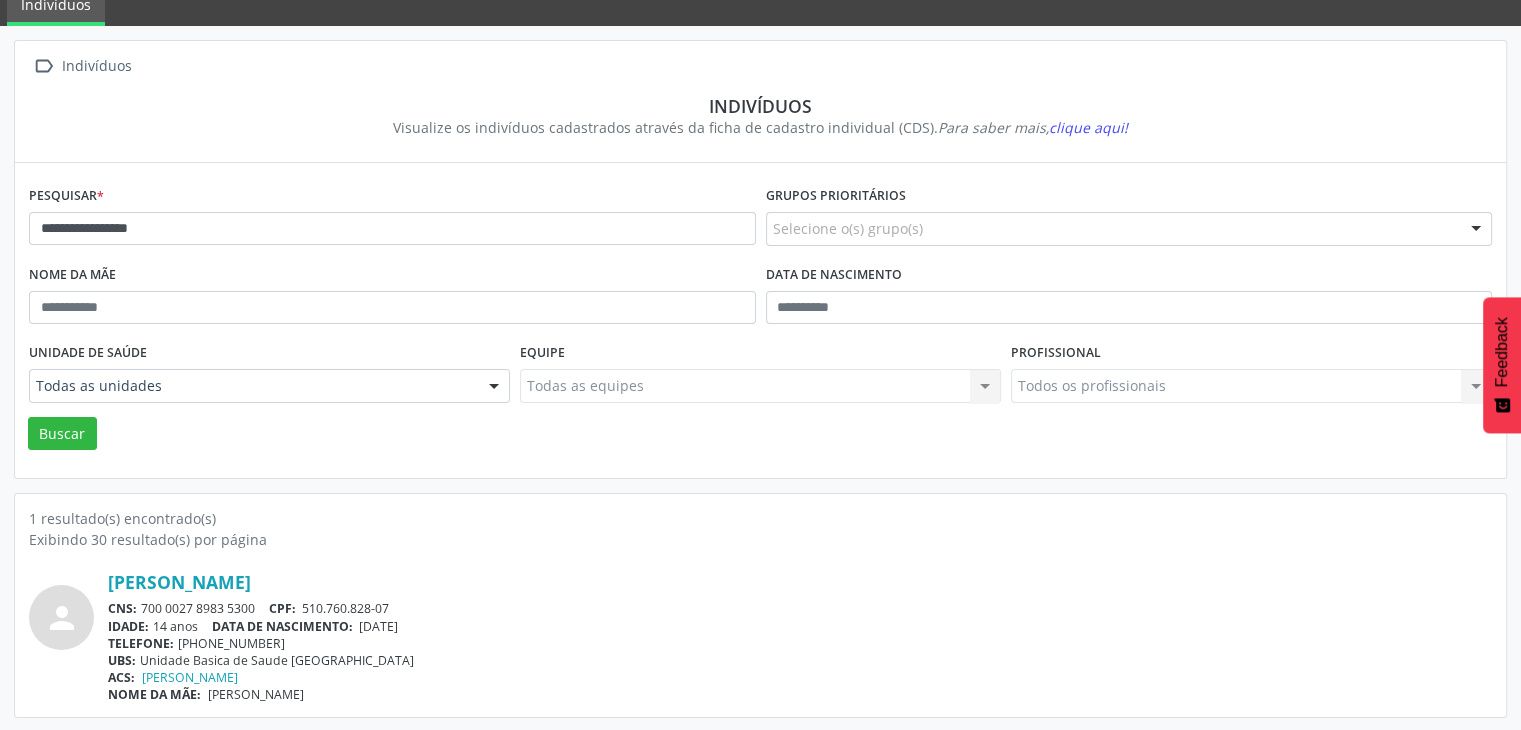 scroll, scrollTop: 0, scrollLeft: 0, axis: both 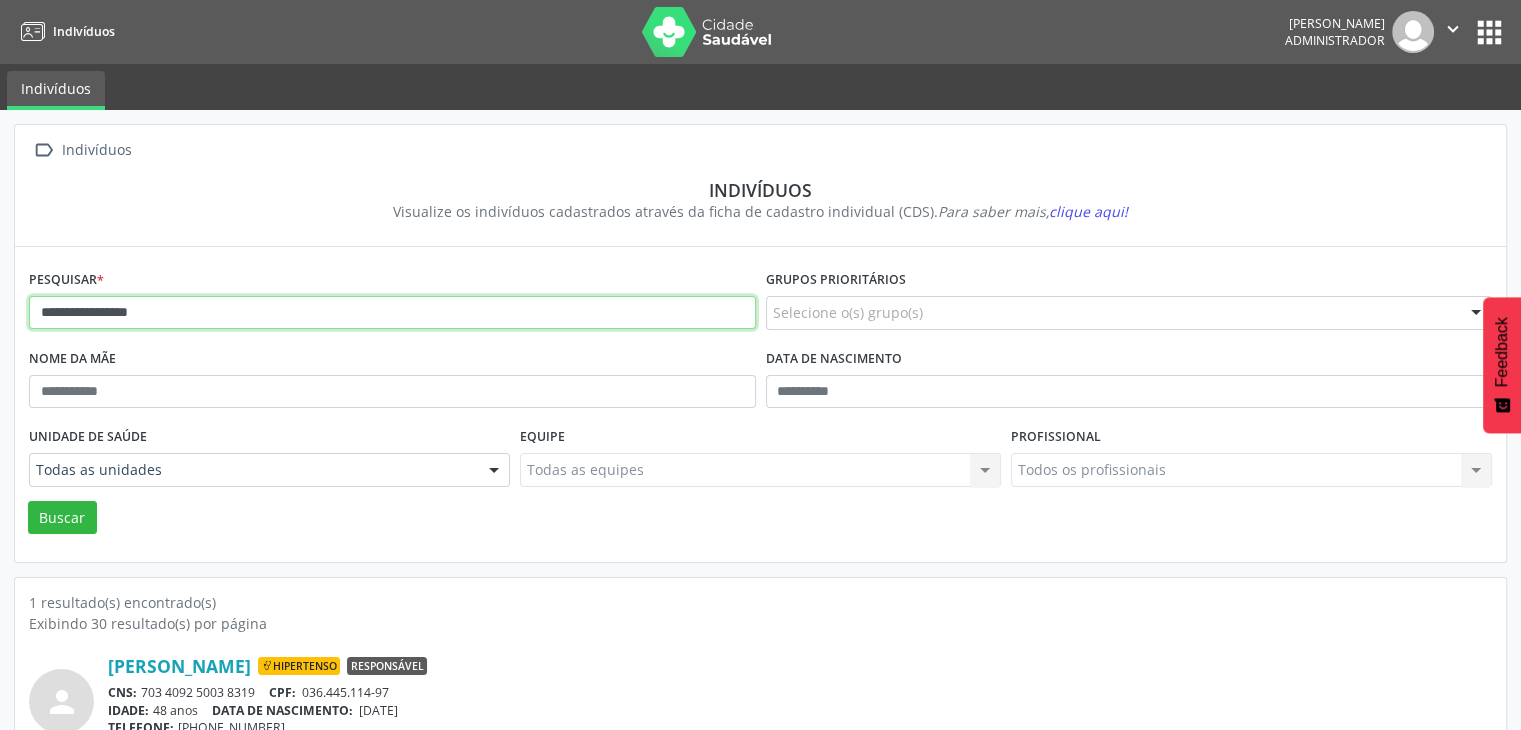 click on "**********" at bounding box center (392, 313) 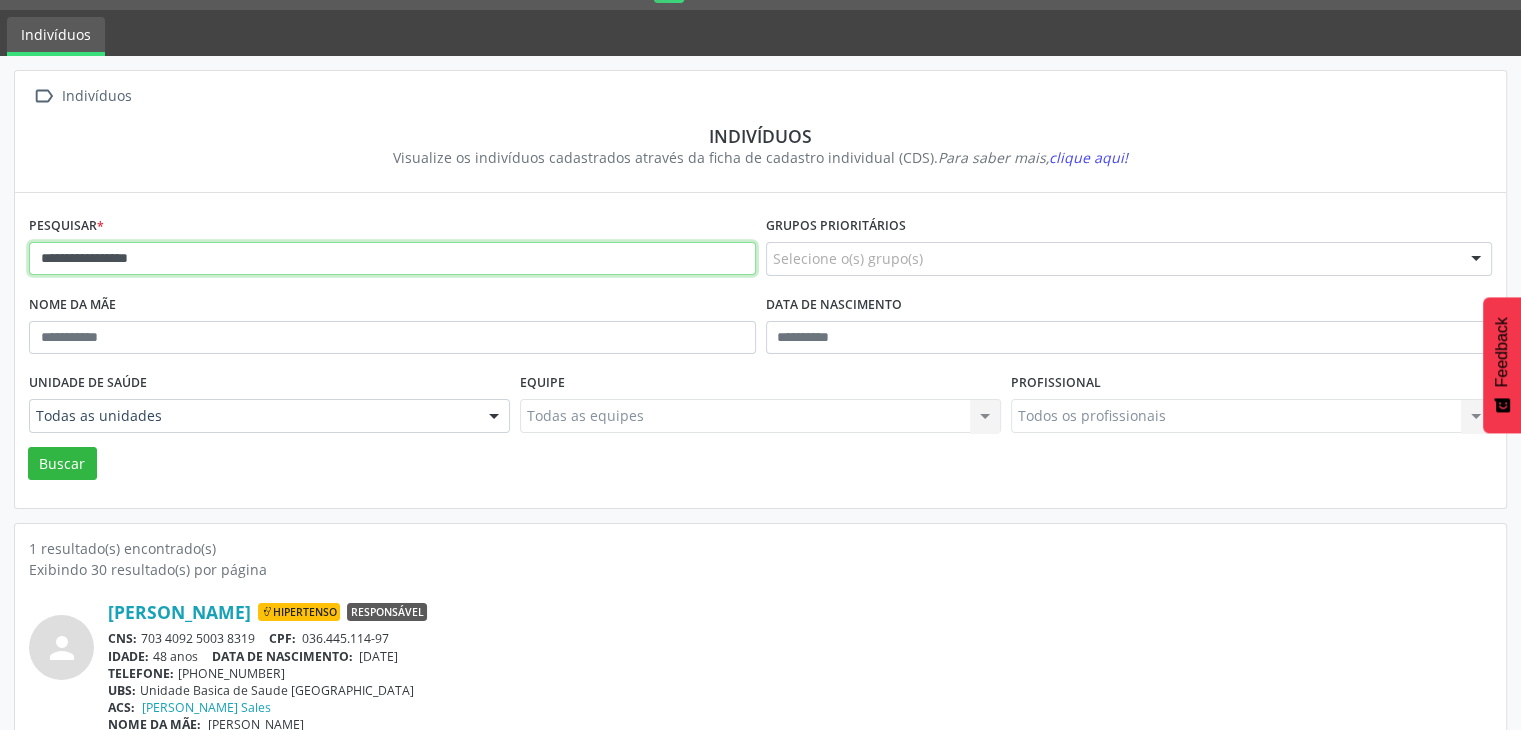 scroll, scrollTop: 84, scrollLeft: 0, axis: vertical 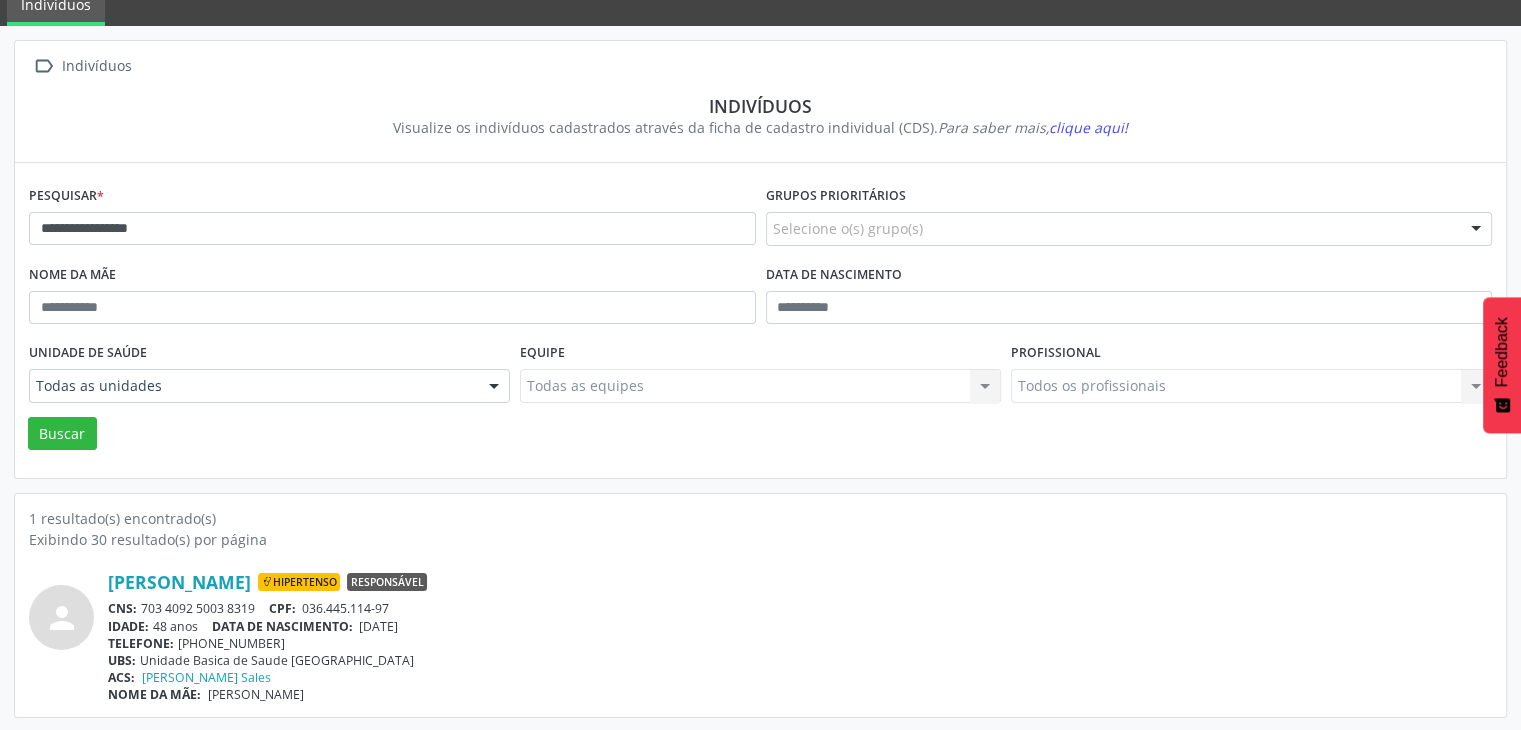 drag, startPoint x: 144, startPoint y: 603, endPoint x: 256, endPoint y: 599, distance: 112.0714 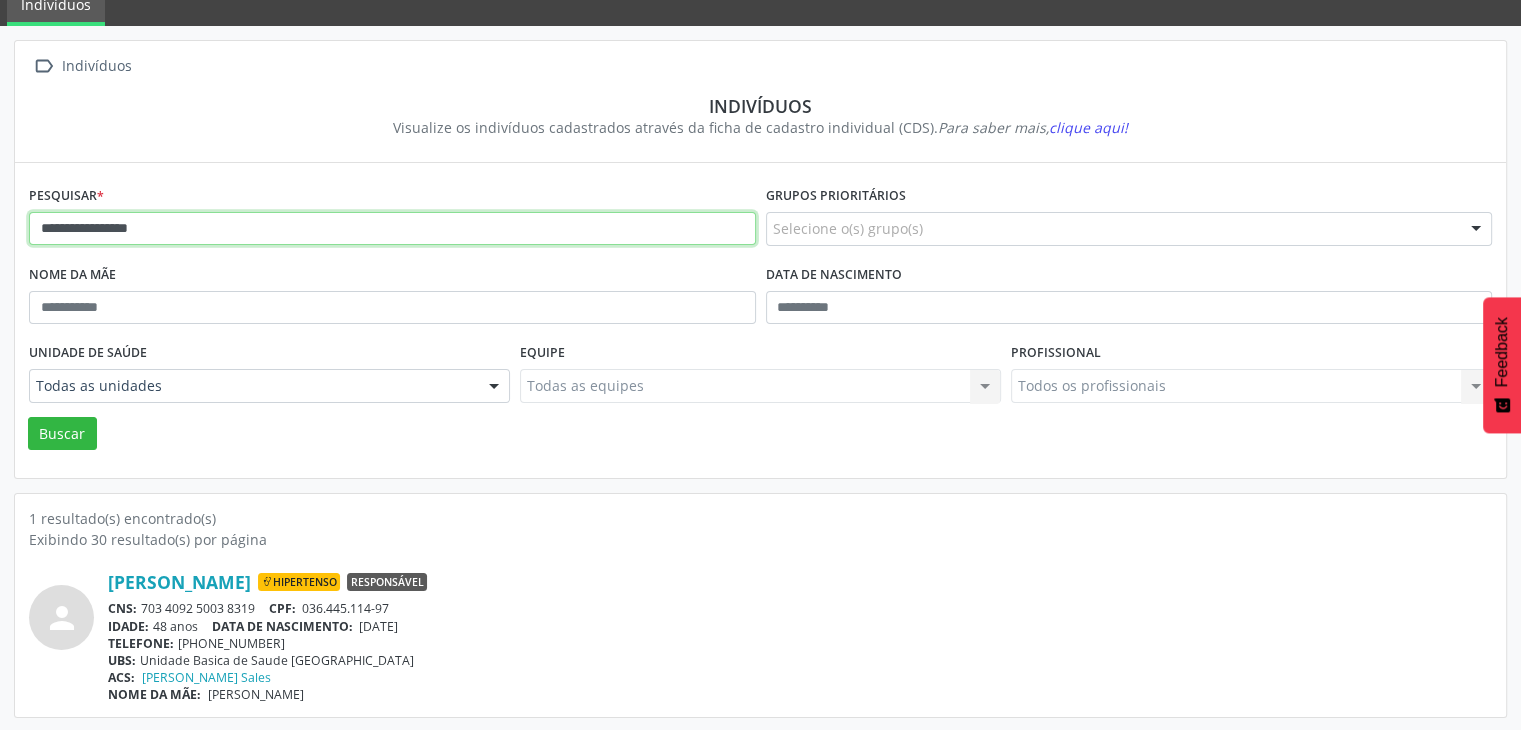 click on "**********" at bounding box center (392, 229) 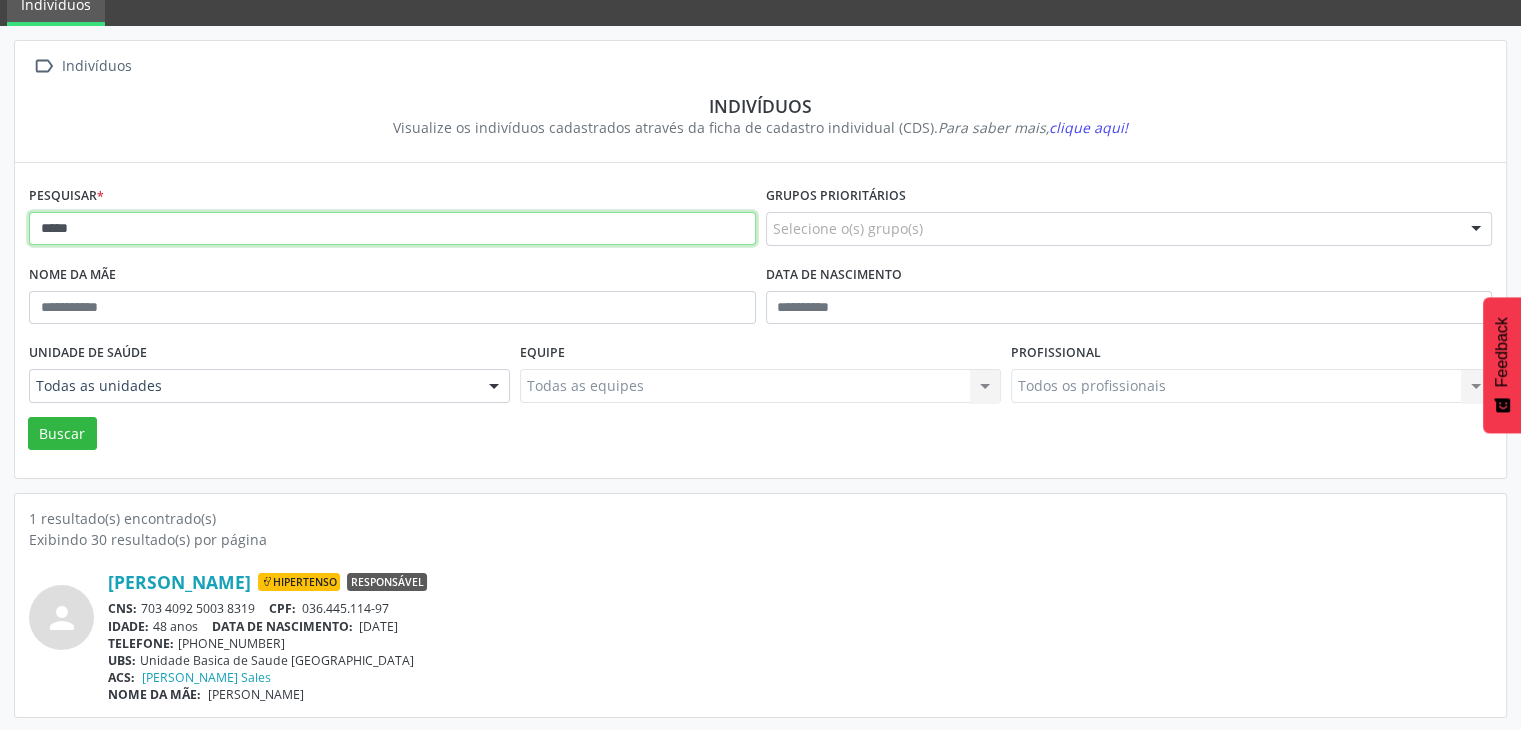 type on "*****" 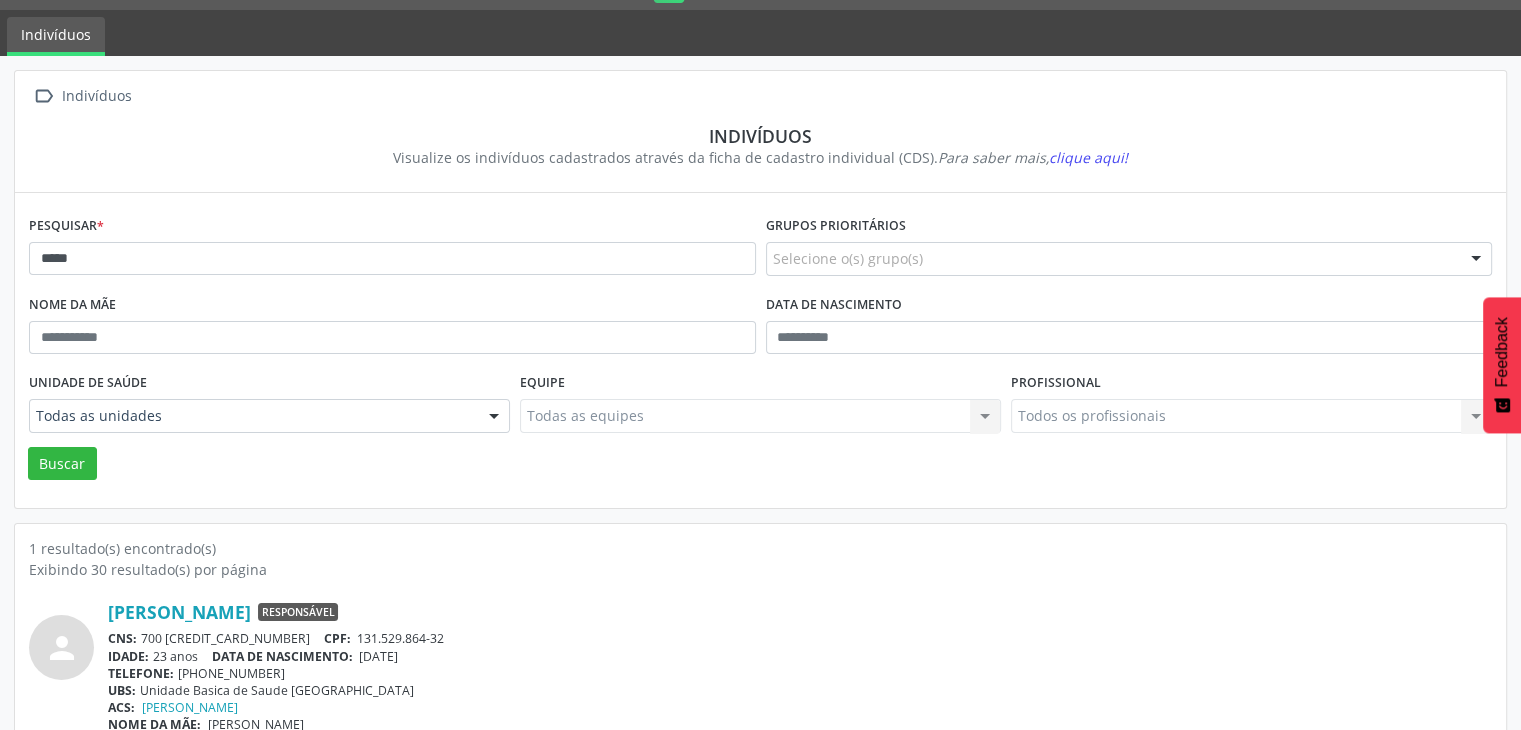 scroll, scrollTop: 84, scrollLeft: 0, axis: vertical 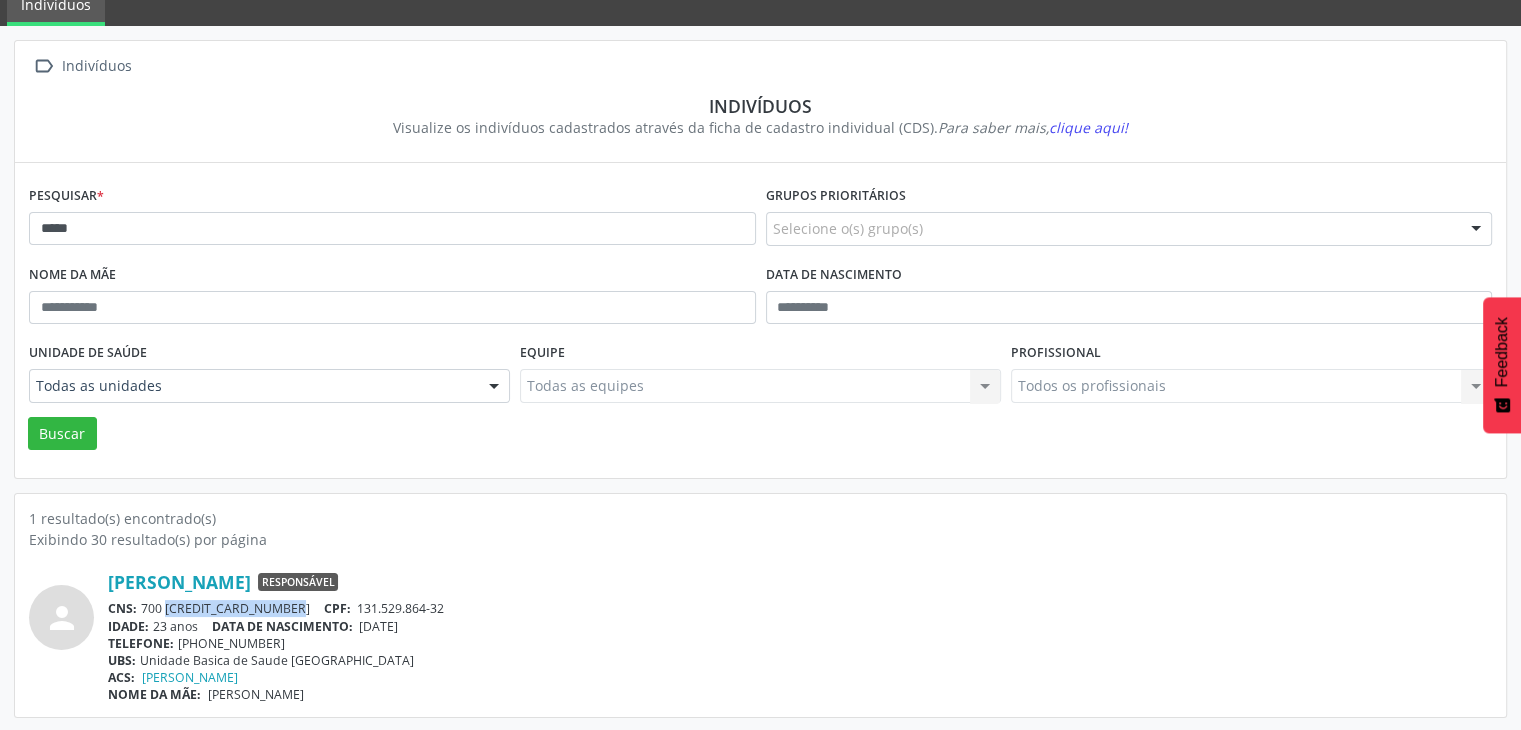 drag, startPoint x: 140, startPoint y: 609, endPoint x: 260, endPoint y: 606, distance: 120.03749 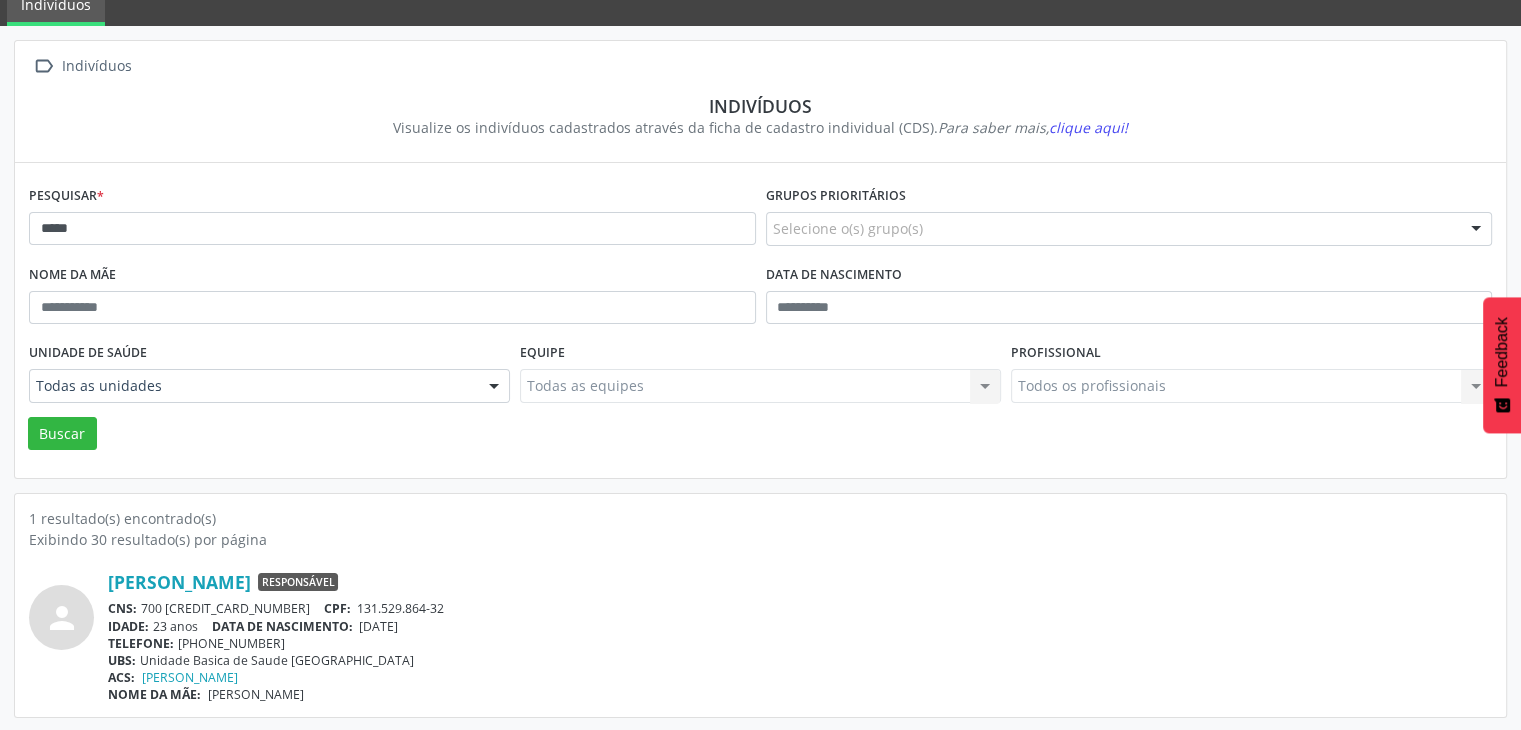 click on "Pesquisar
*
*****" at bounding box center (392, 220) 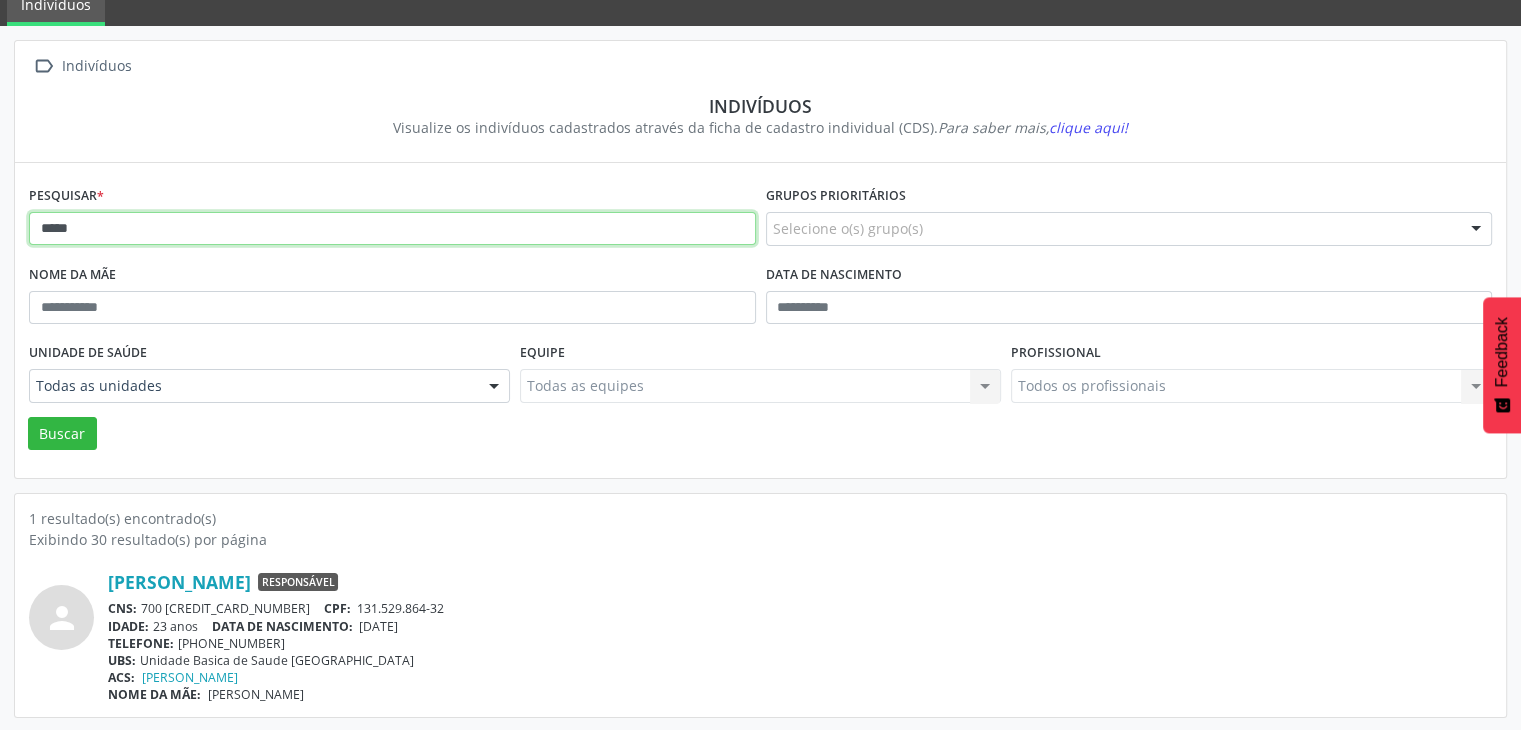 click on "*****" at bounding box center [392, 229] 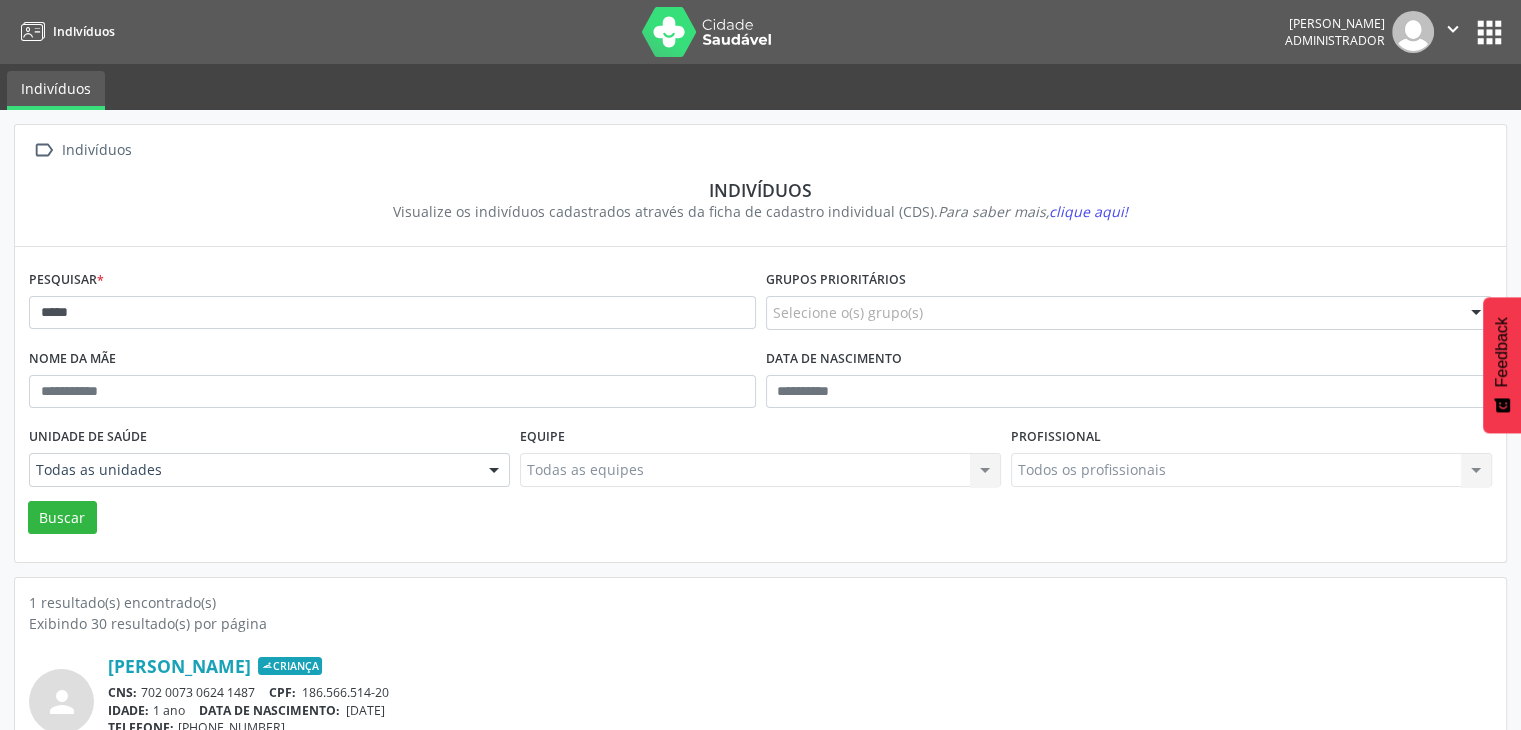 scroll, scrollTop: 84, scrollLeft: 0, axis: vertical 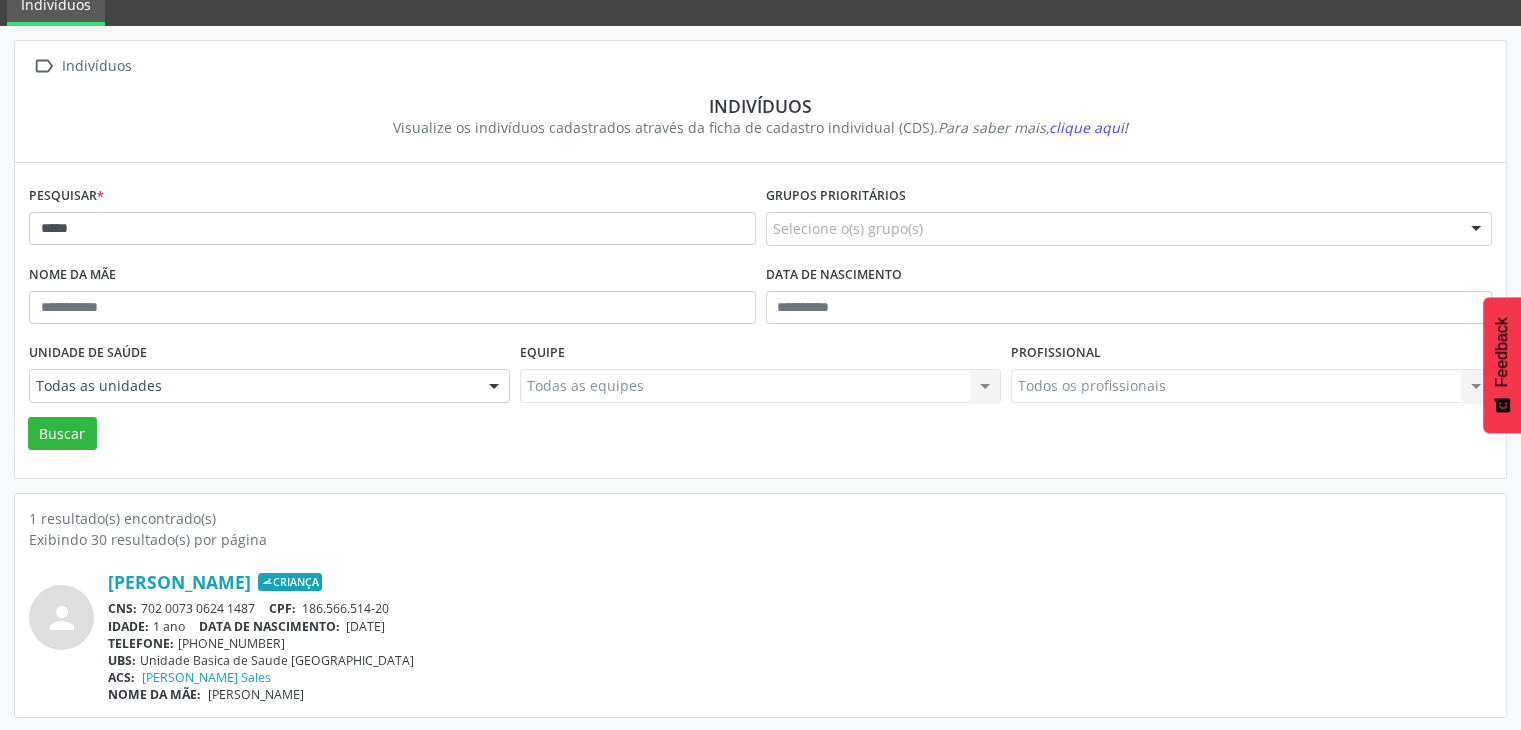 drag, startPoint x: 140, startPoint y: 598, endPoint x: 247, endPoint y: 598, distance: 107 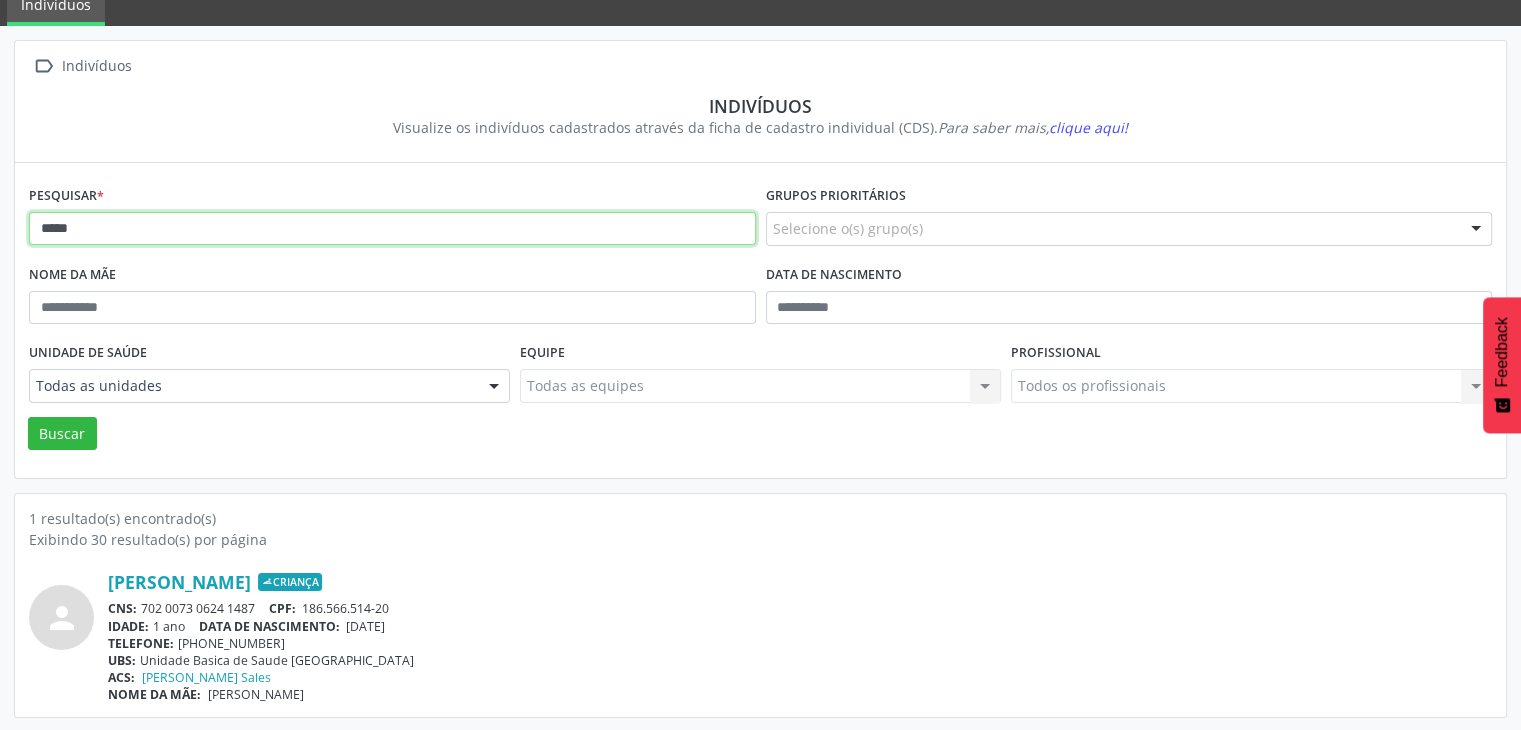 click on "****" at bounding box center [392, 229] 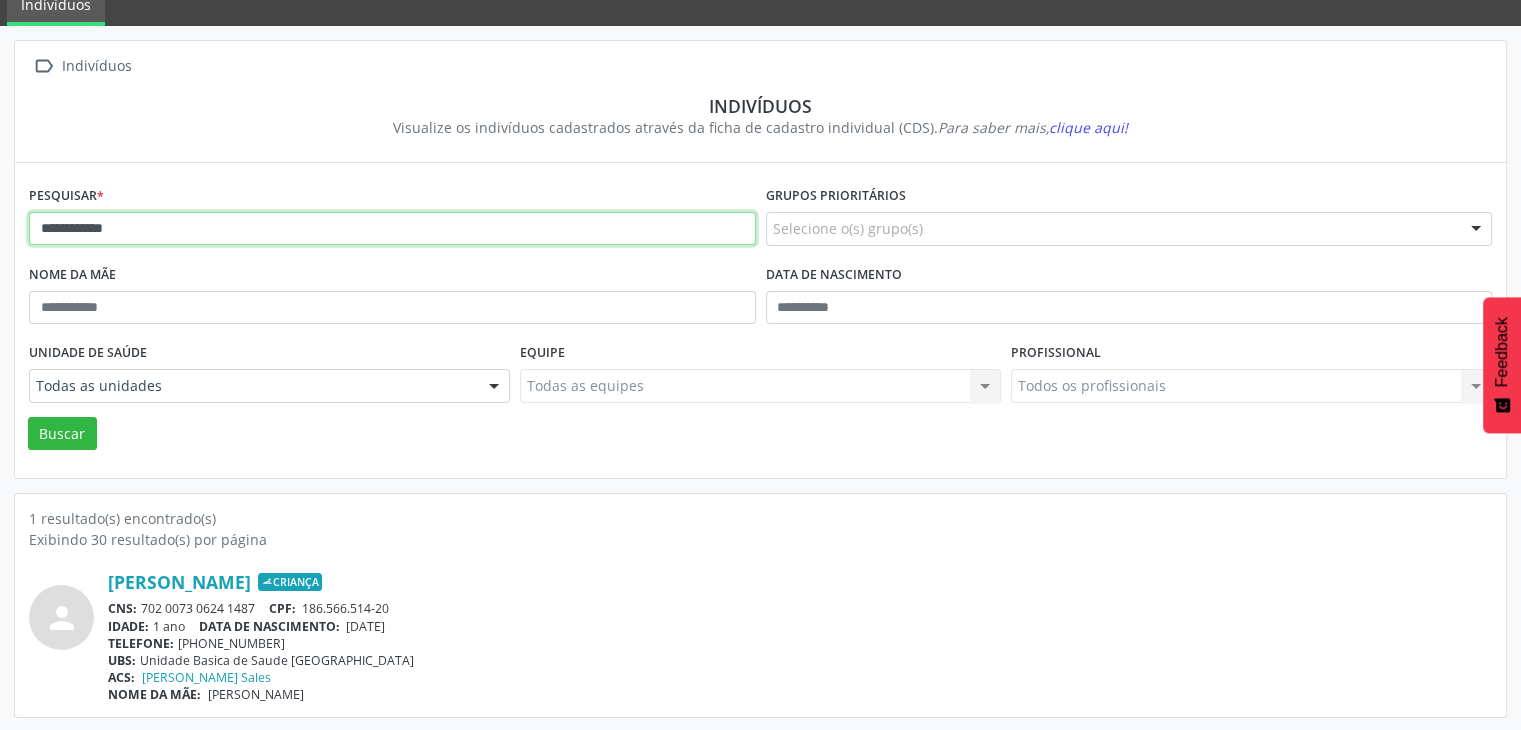 type on "**********" 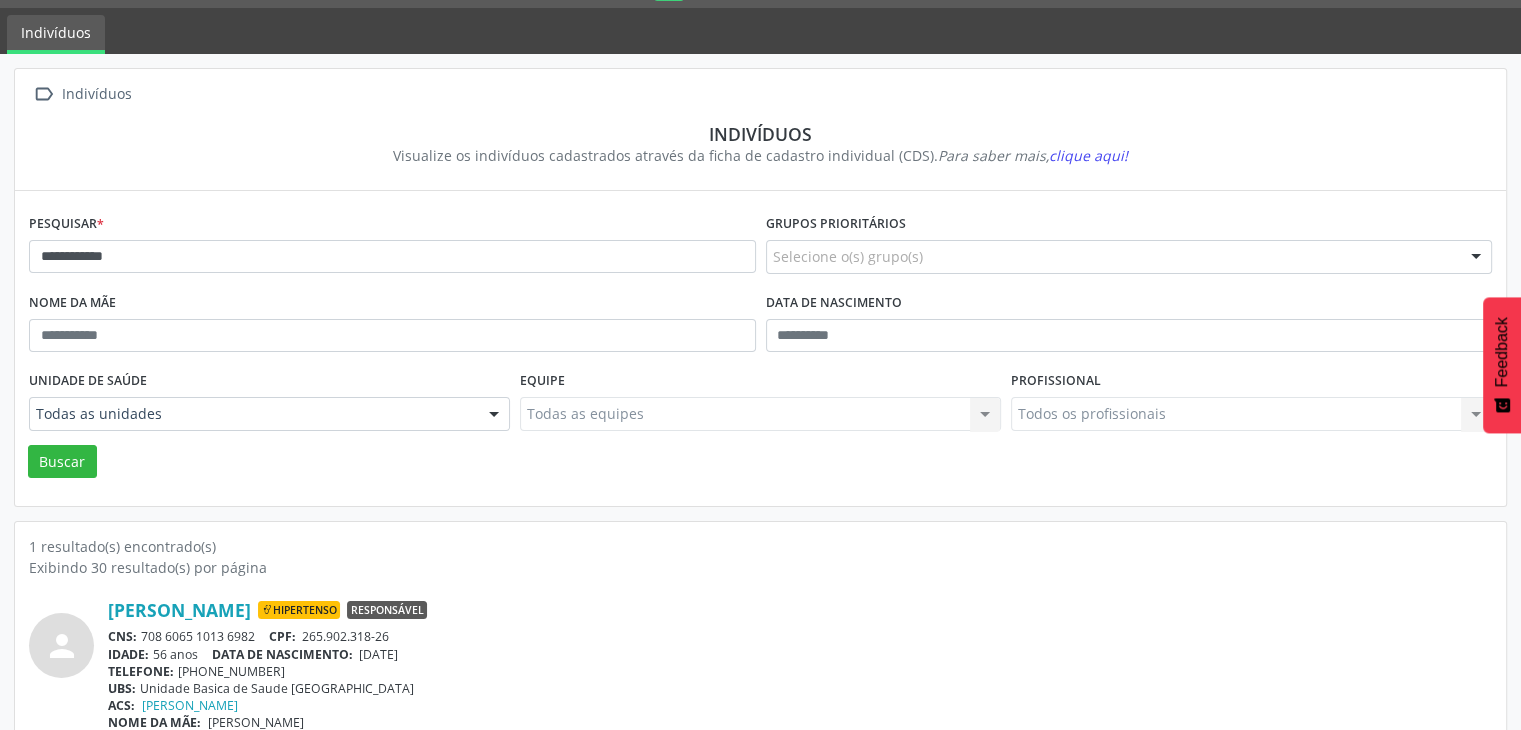 scroll, scrollTop: 84, scrollLeft: 0, axis: vertical 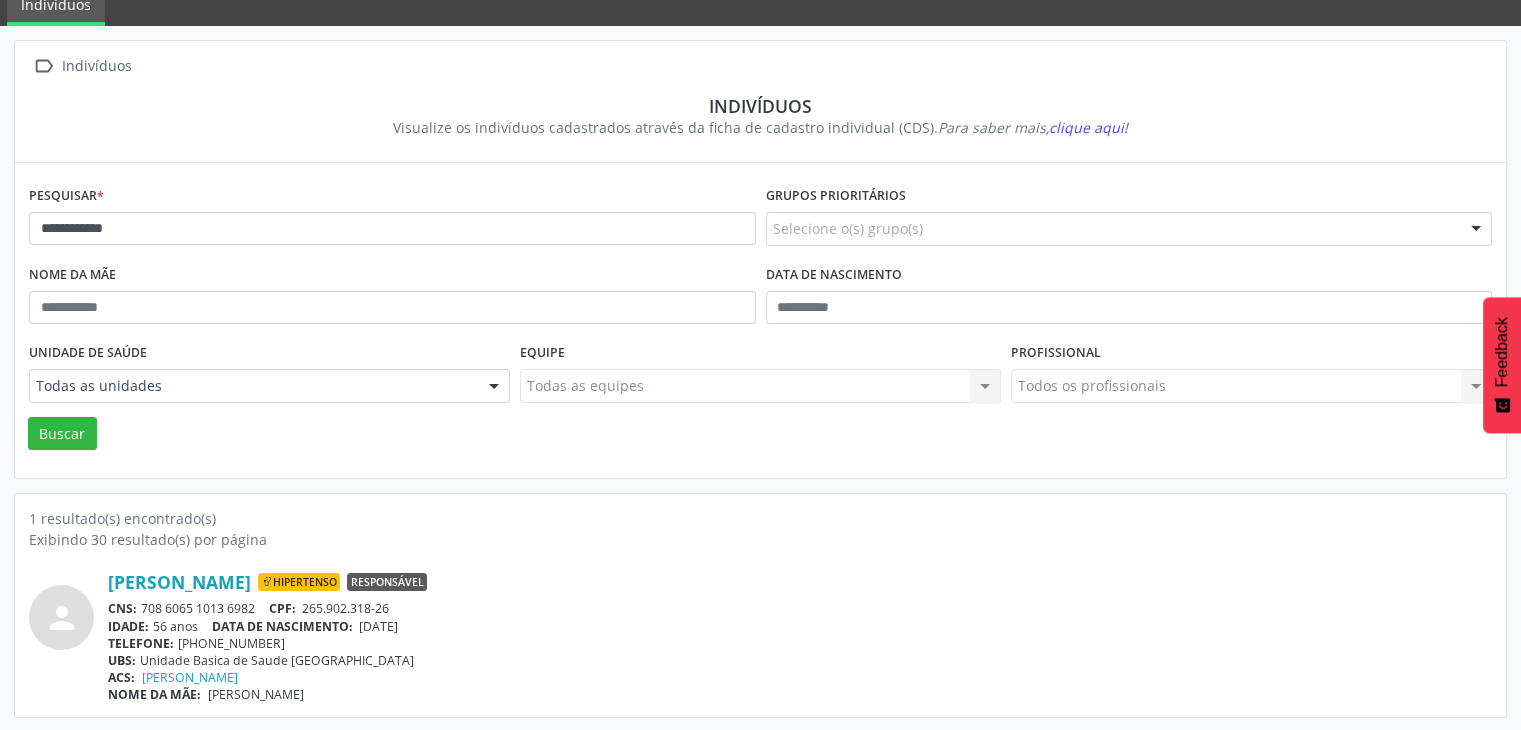 drag, startPoint x: 363, startPoint y: 620, endPoint x: 490, endPoint y: 621, distance: 127.00394 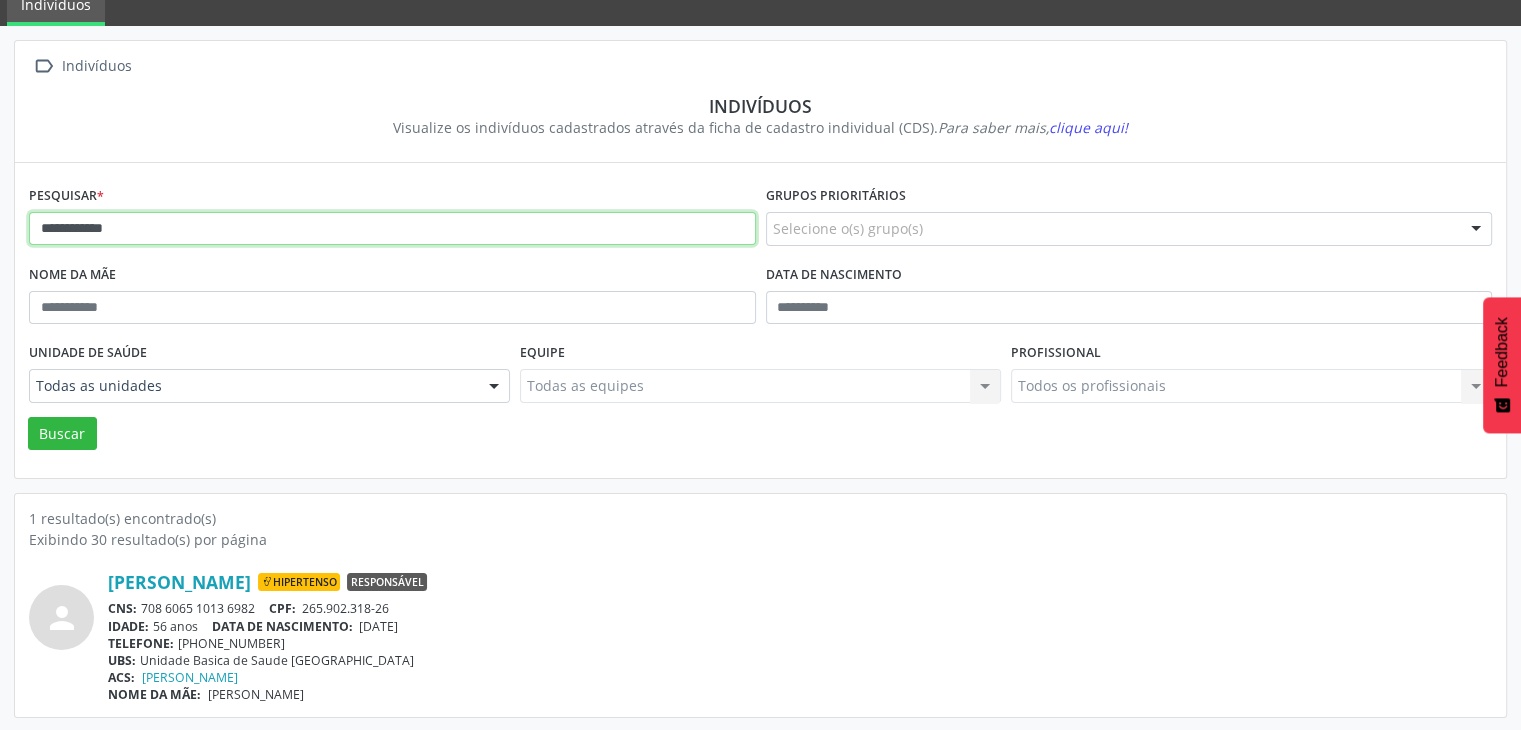 click on "**********" at bounding box center (392, 229) 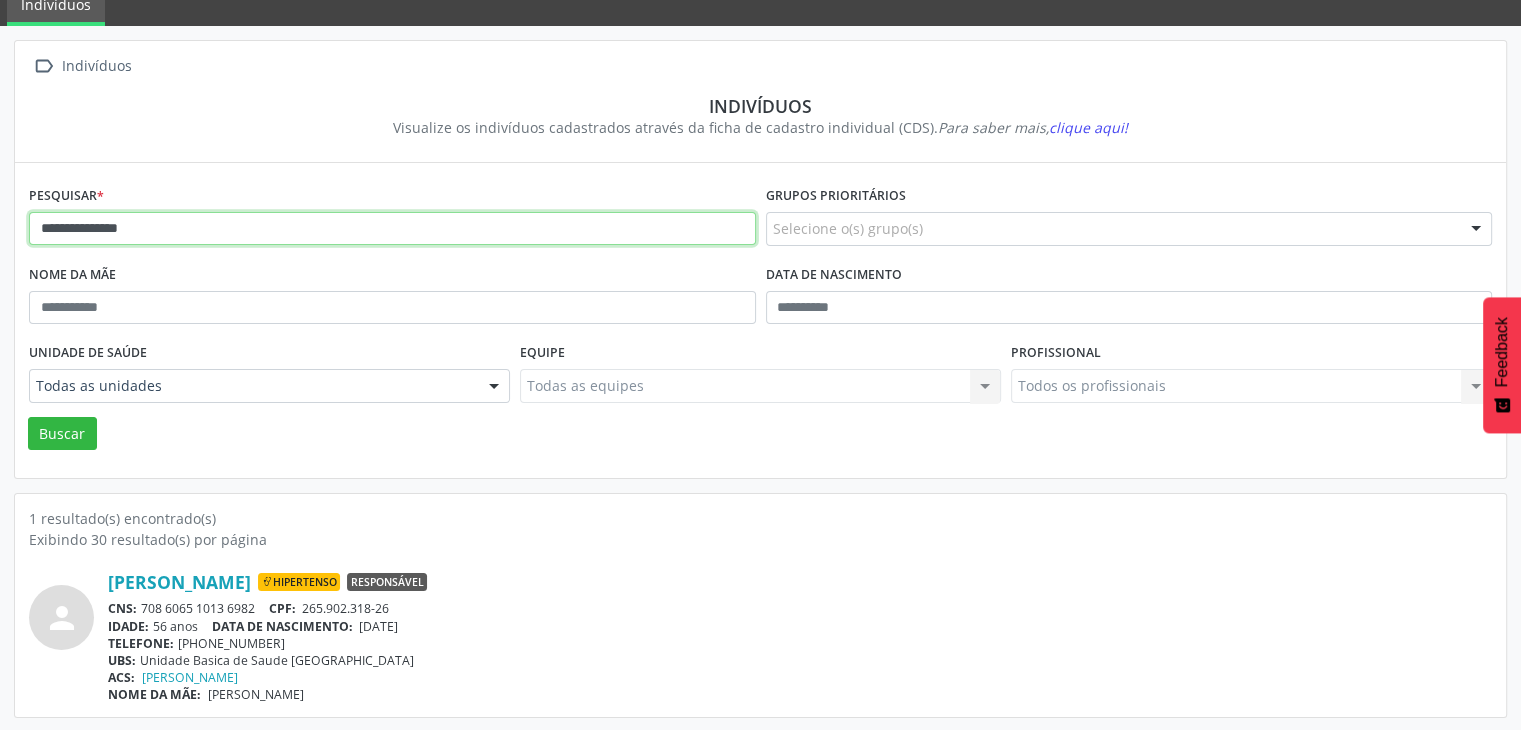 click on "Buscar" at bounding box center (62, 434) 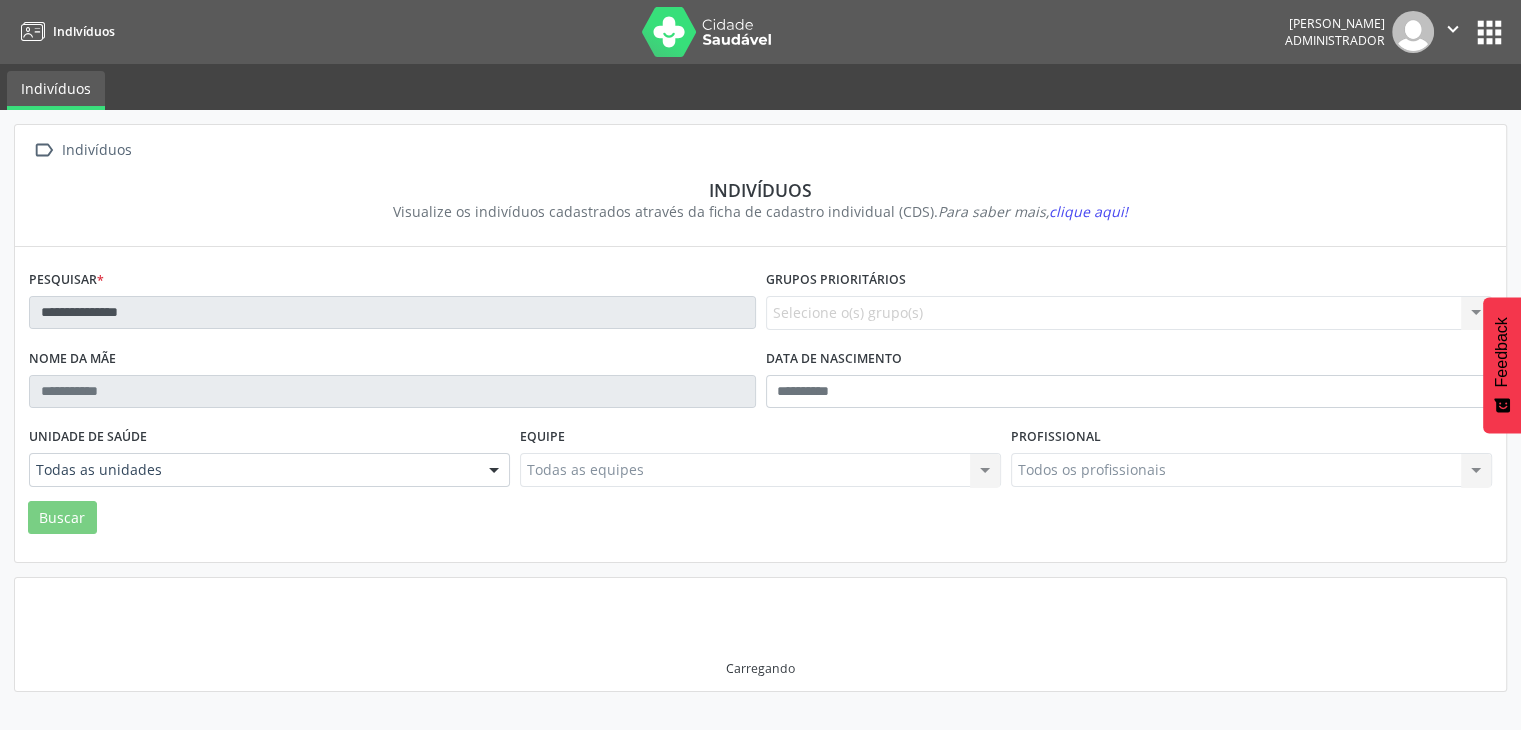 scroll, scrollTop: 0, scrollLeft: 0, axis: both 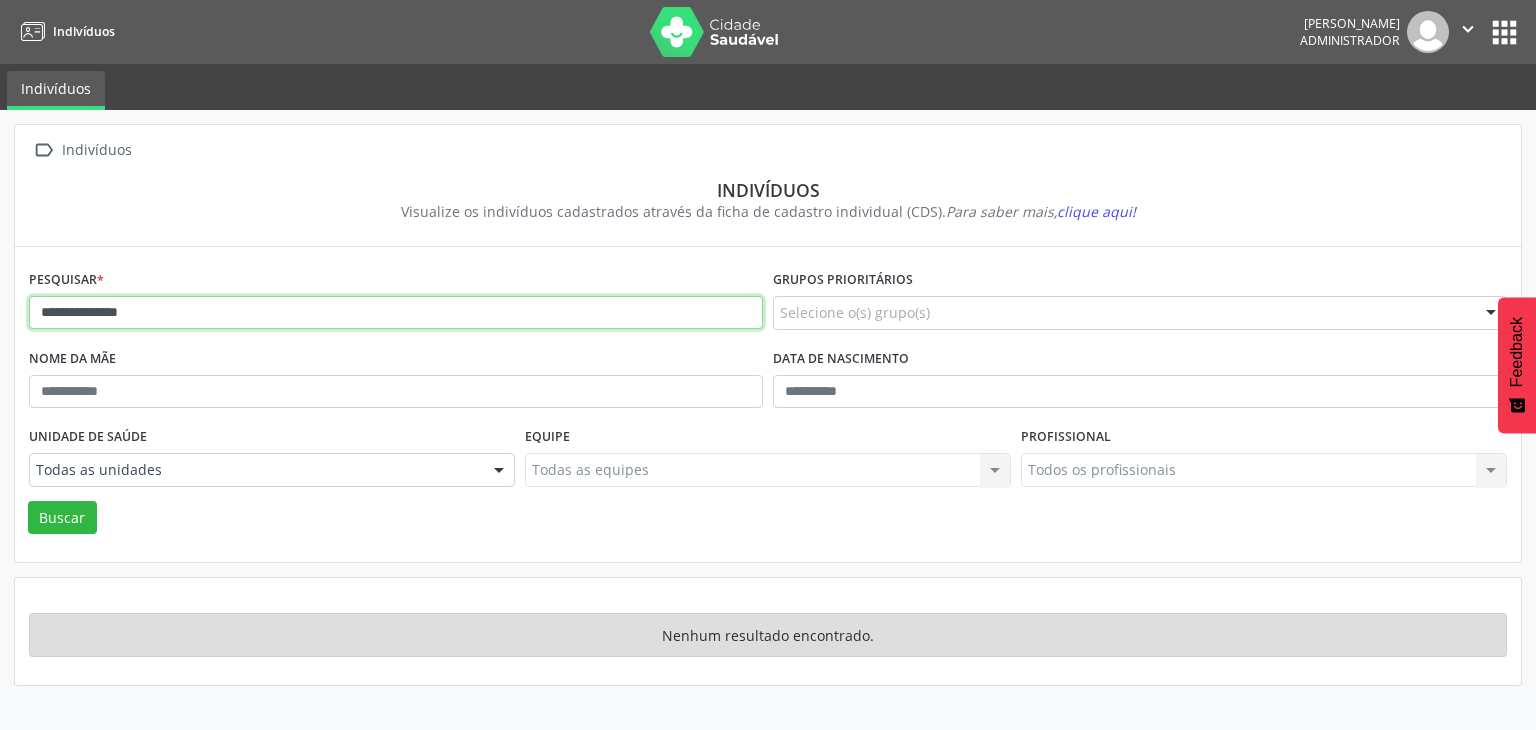 click on "**********" at bounding box center [396, 313] 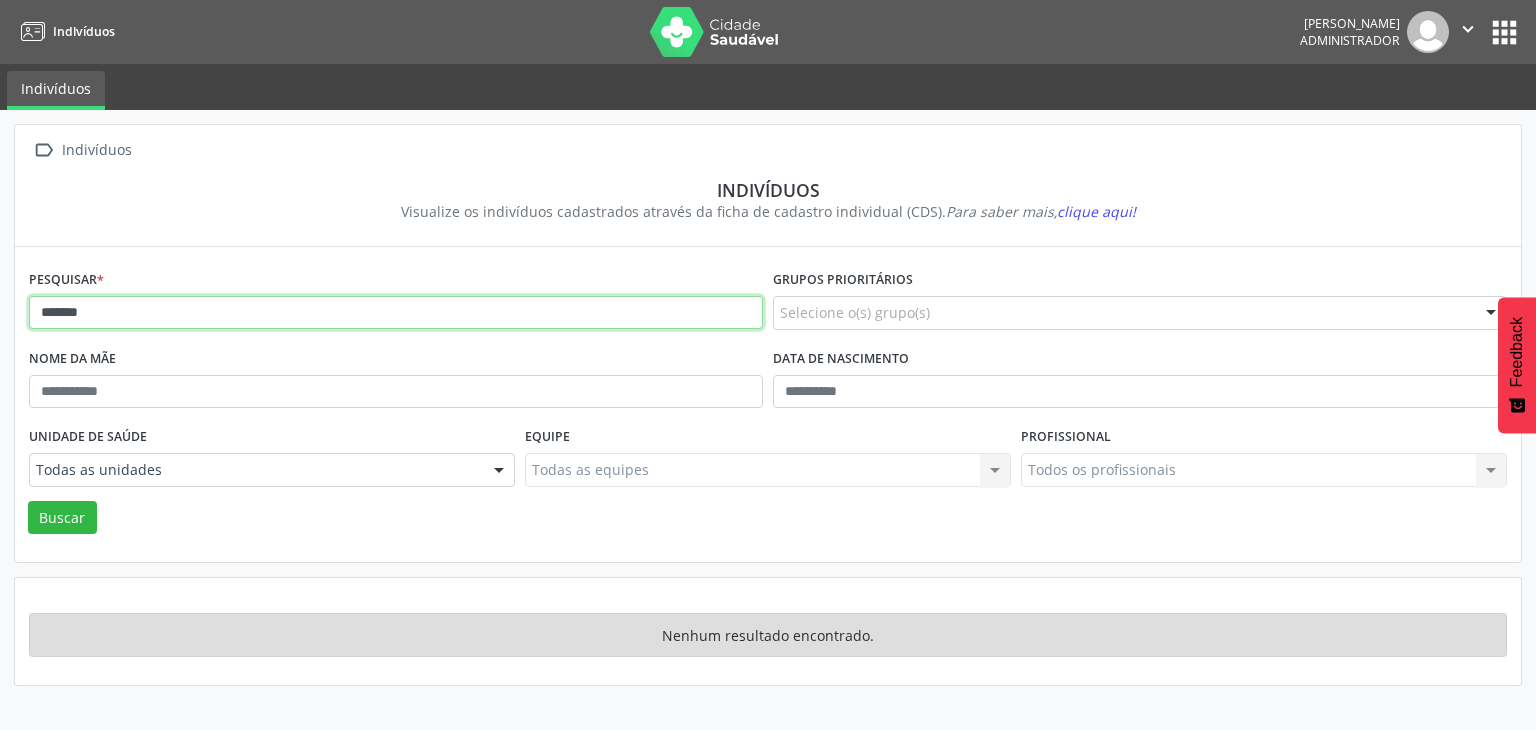 type on "*******" 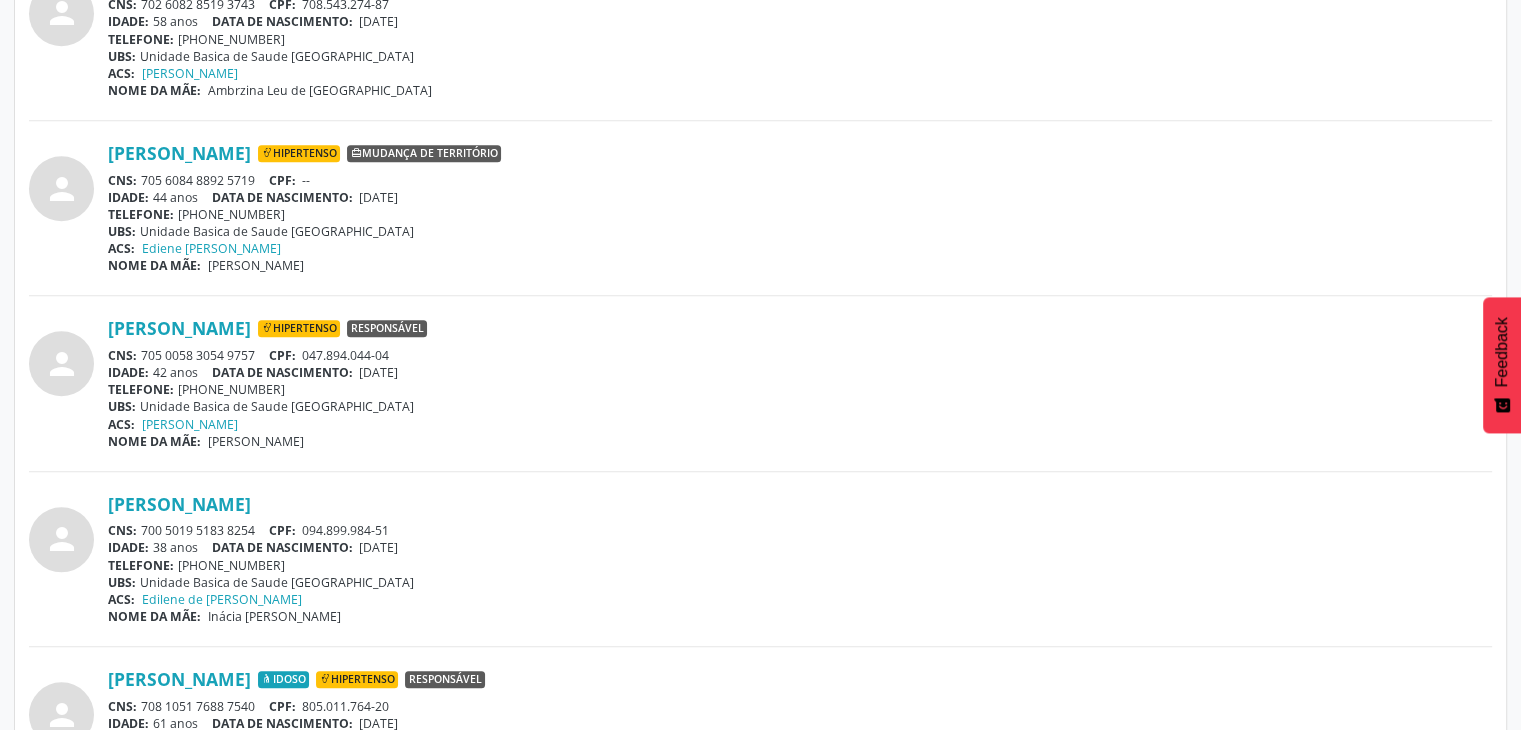 scroll, scrollTop: 2061, scrollLeft: 0, axis: vertical 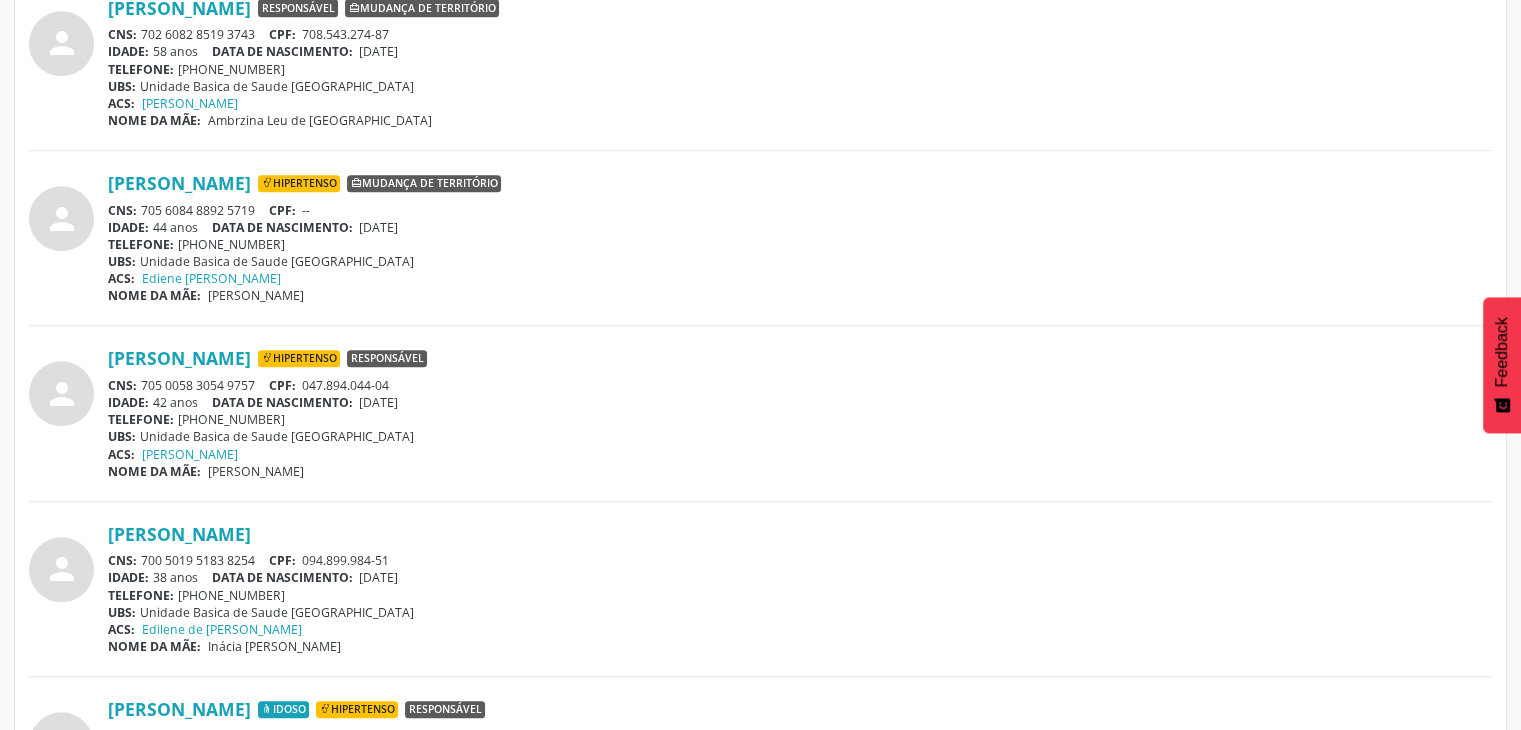 drag, startPoint x: 141, startPoint y: 378, endPoint x: 260, endPoint y: 388, distance: 119.419426 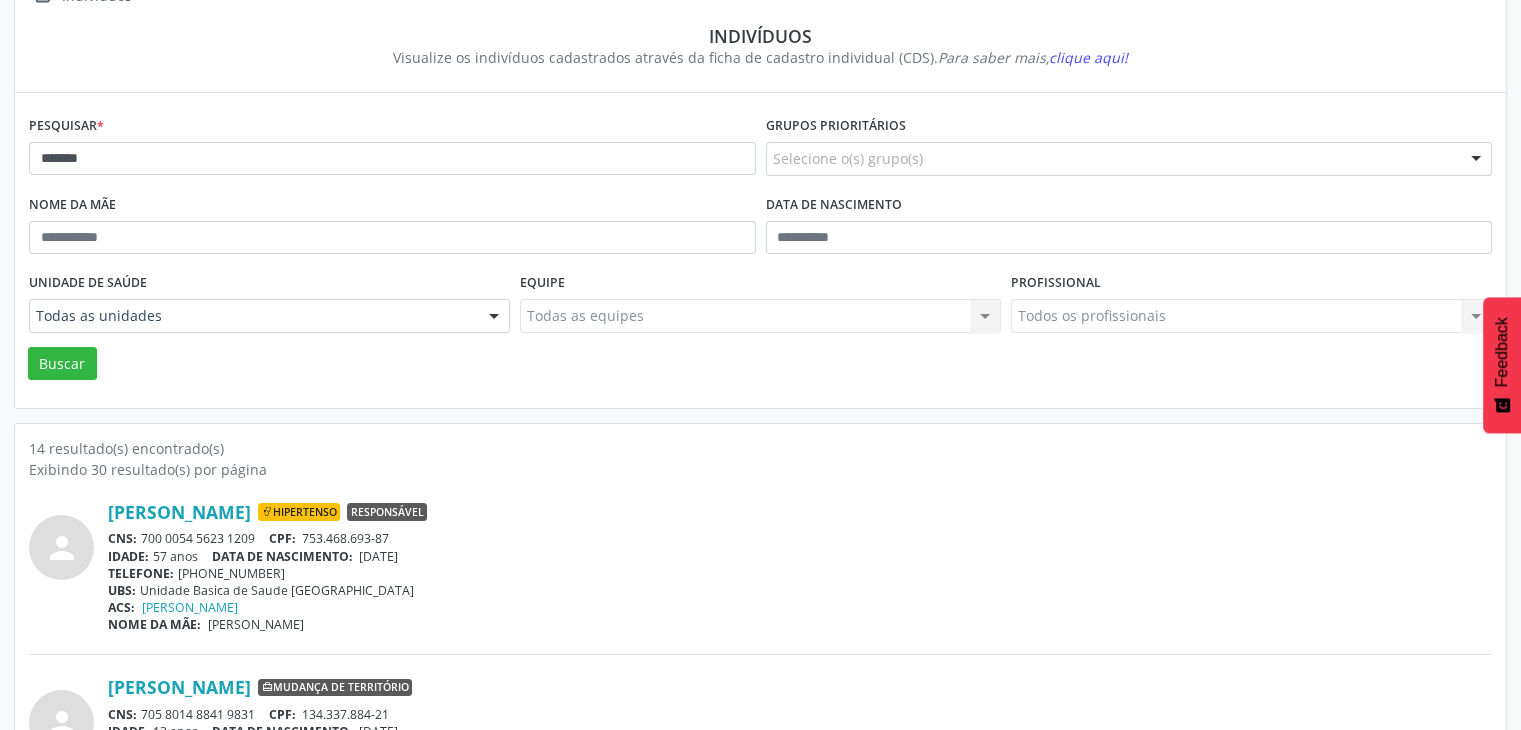 scroll, scrollTop: 0, scrollLeft: 0, axis: both 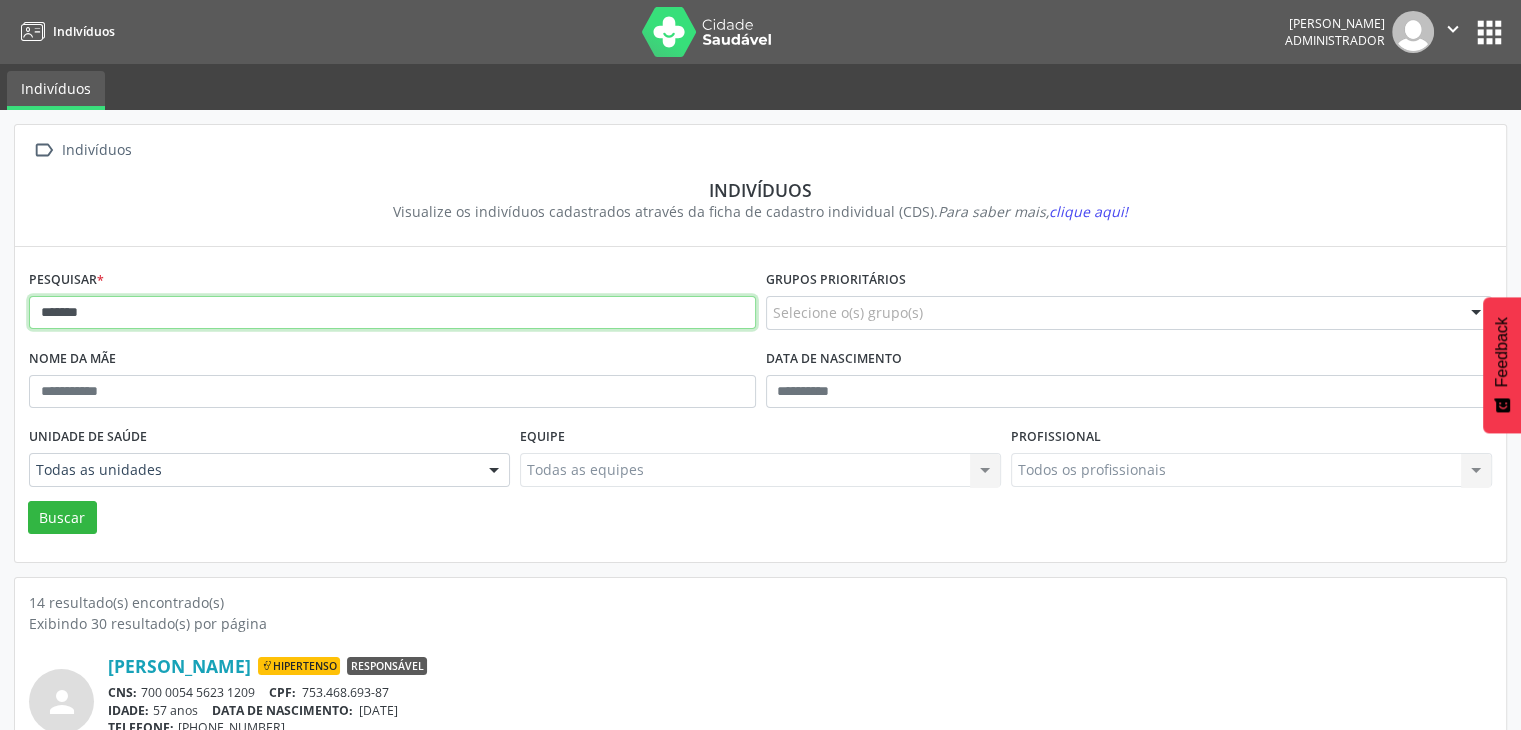 click on "*******" at bounding box center (392, 313) 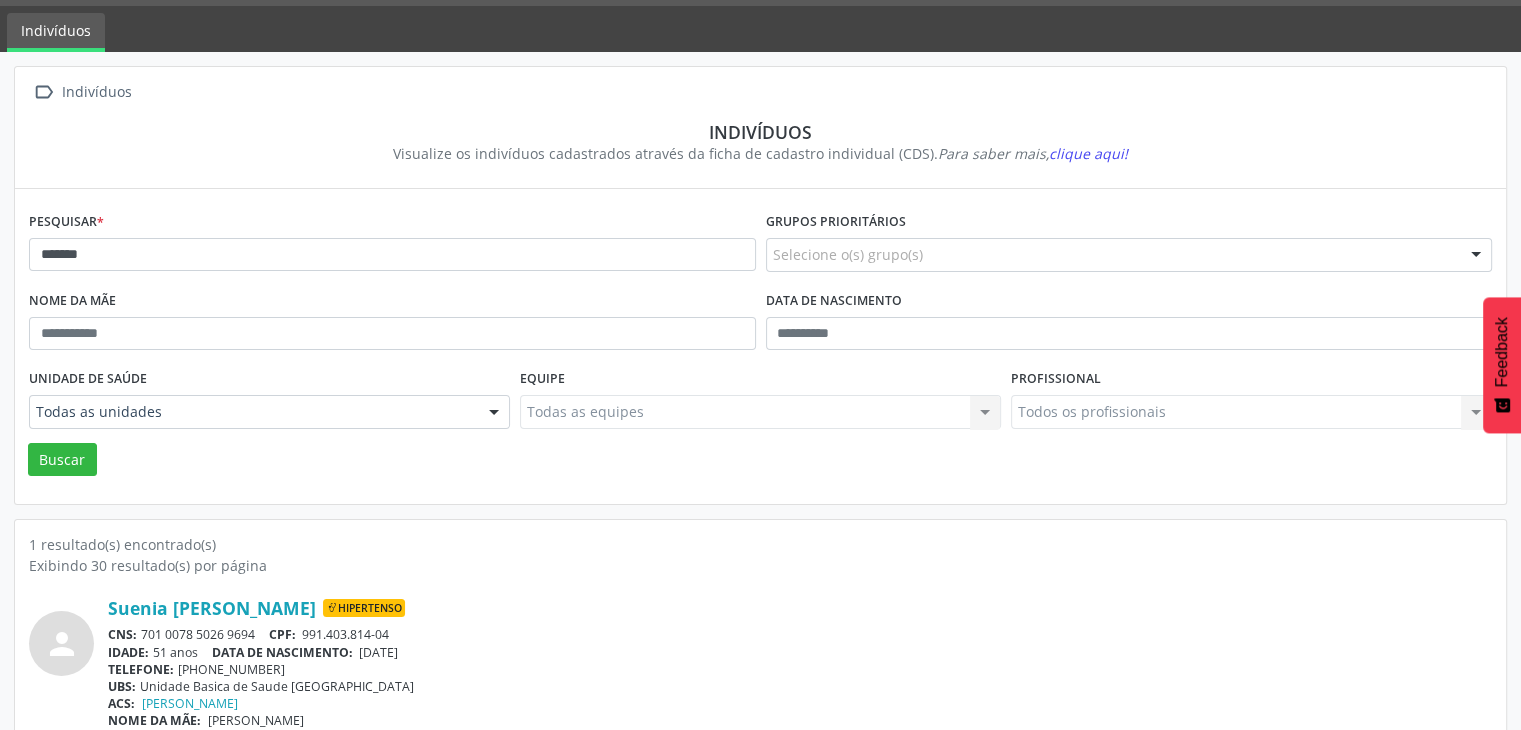 scroll, scrollTop: 84, scrollLeft: 0, axis: vertical 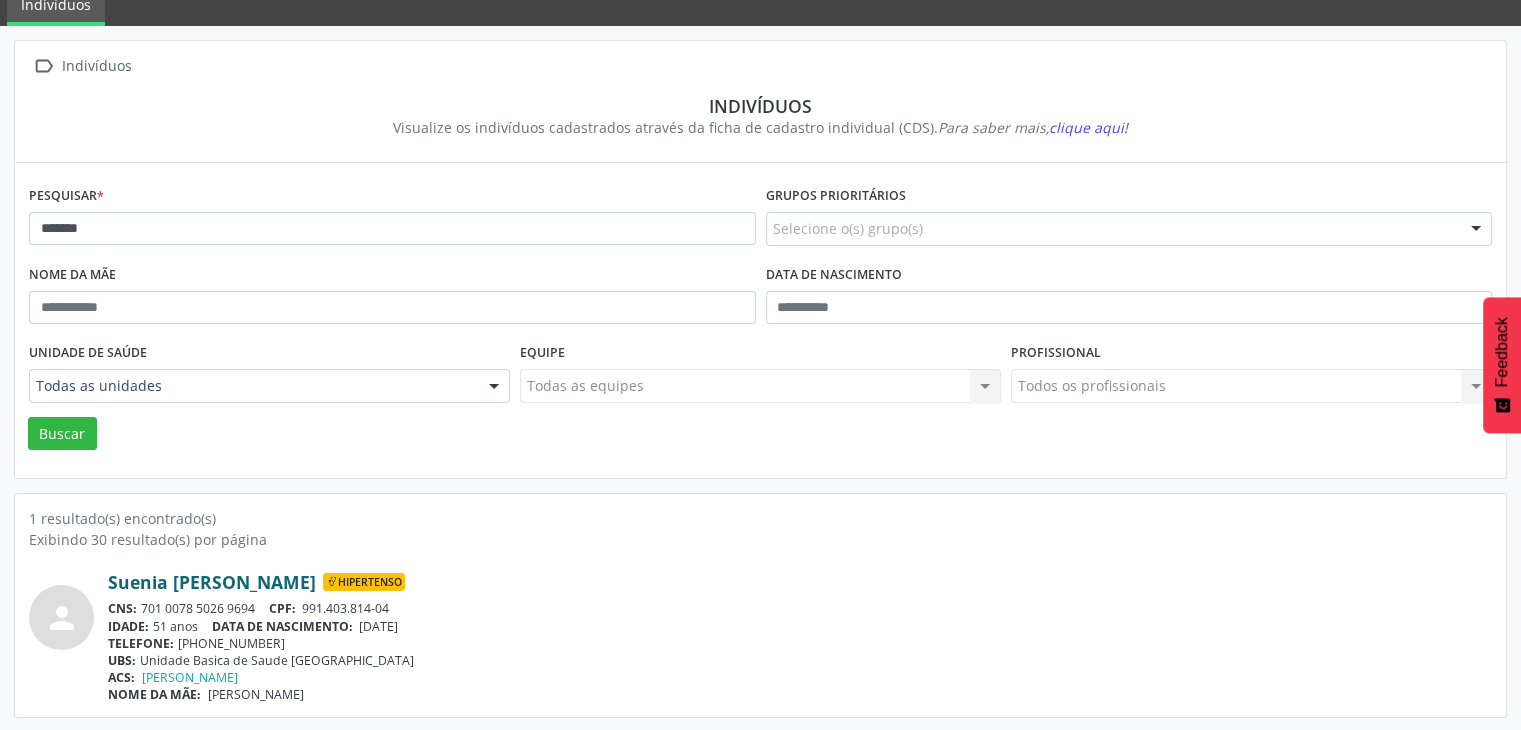 drag, startPoint x: 103, startPoint y: 576, endPoint x: 384, endPoint y: 570, distance: 281.06406 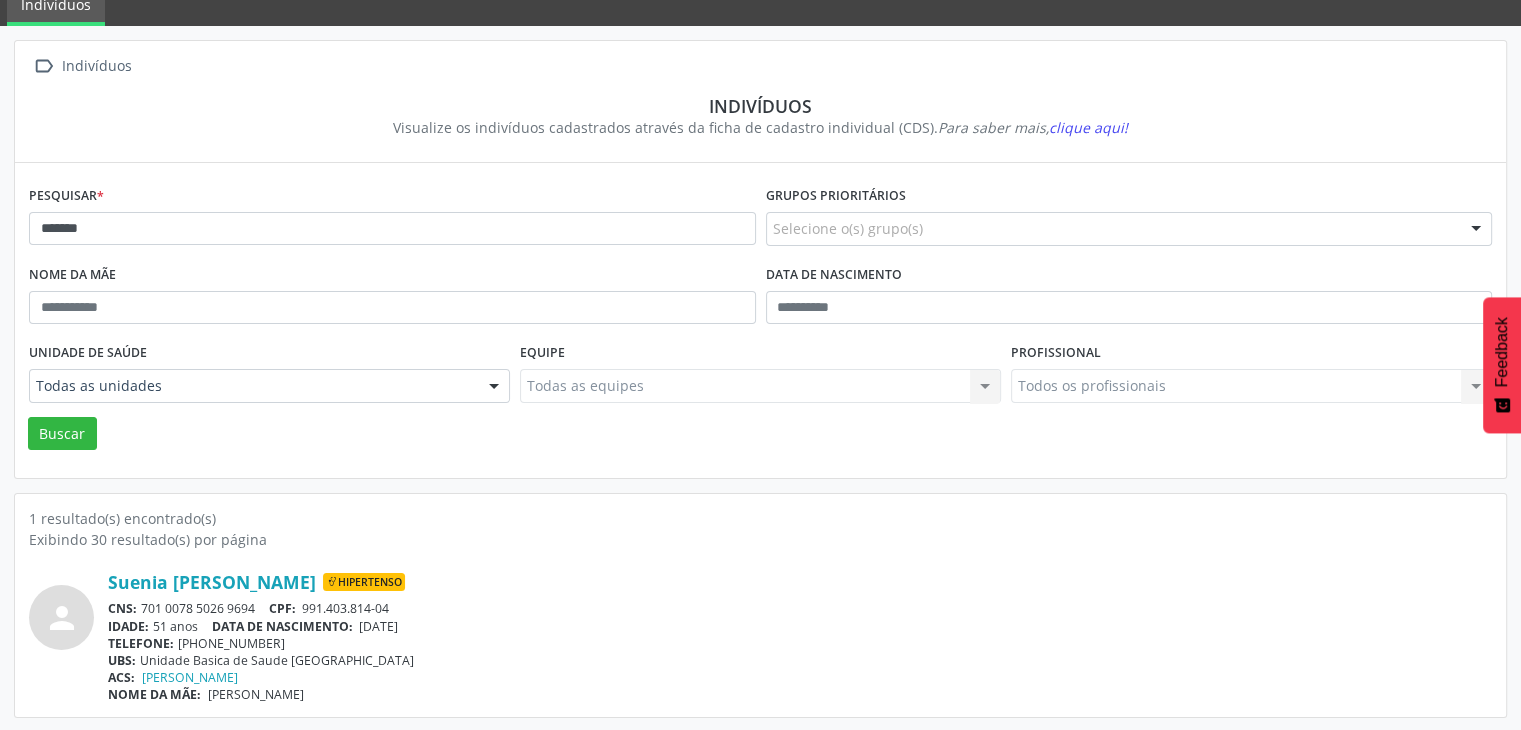 drag, startPoint x: 144, startPoint y: 607, endPoint x: 260, endPoint y: 599, distance: 116.275536 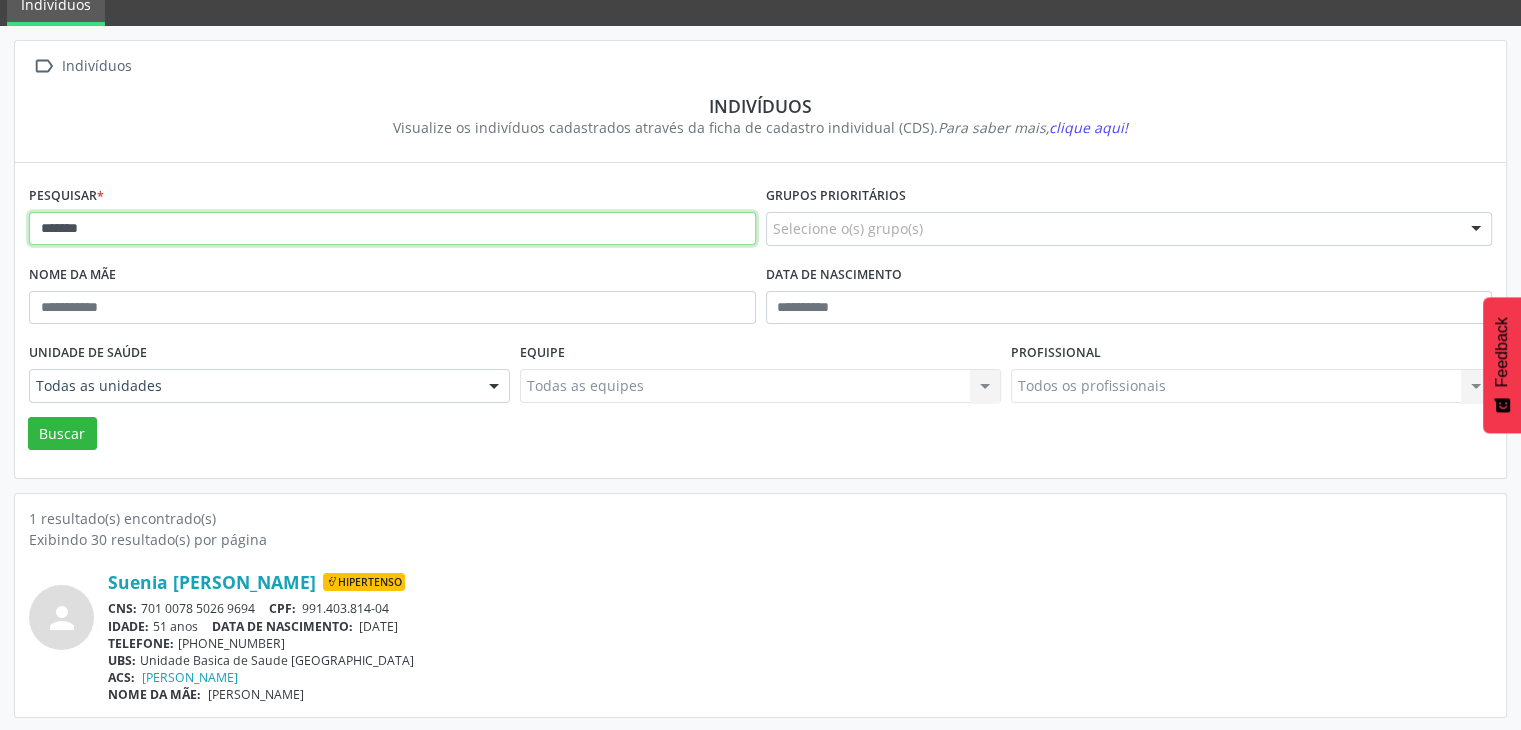 click on "******" at bounding box center [392, 229] 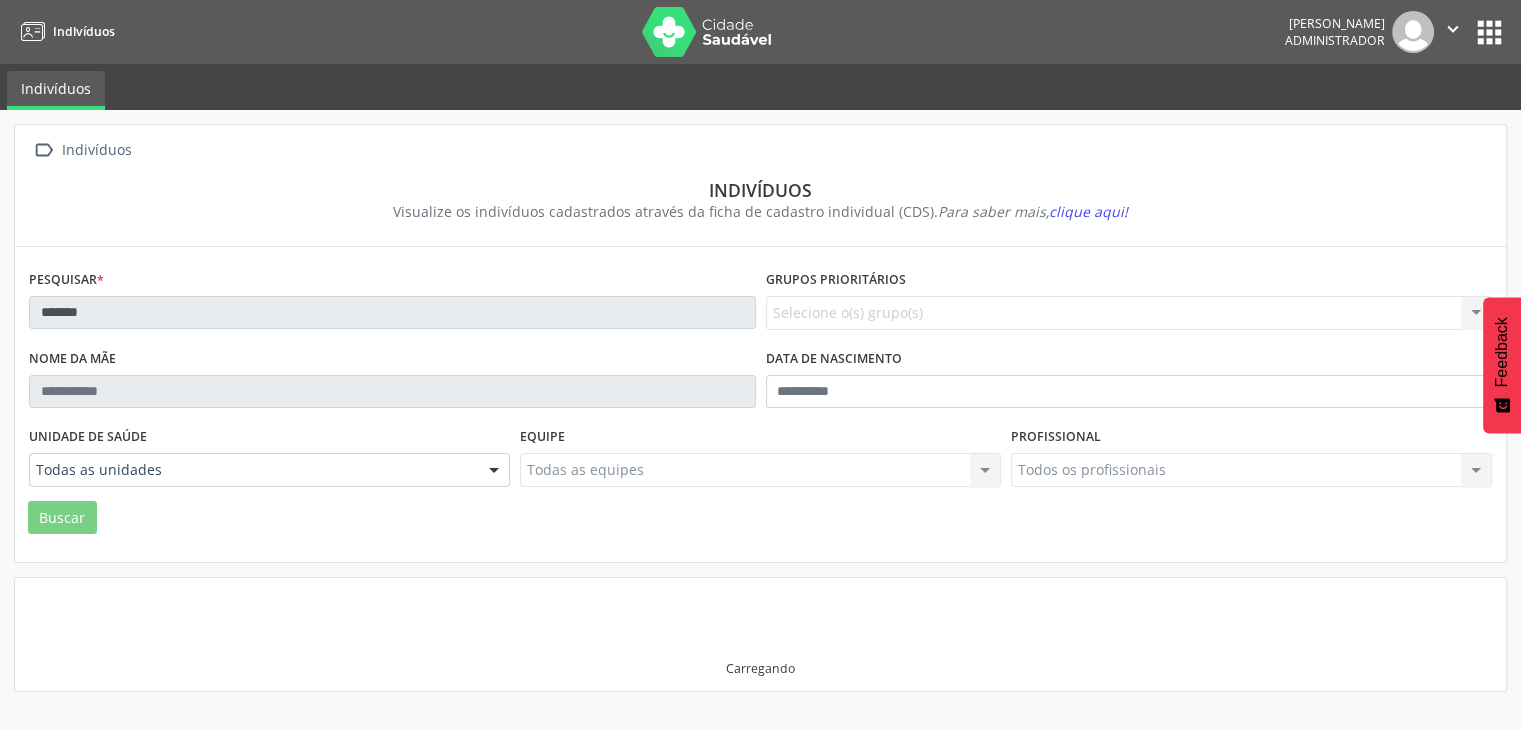 scroll, scrollTop: 0, scrollLeft: 0, axis: both 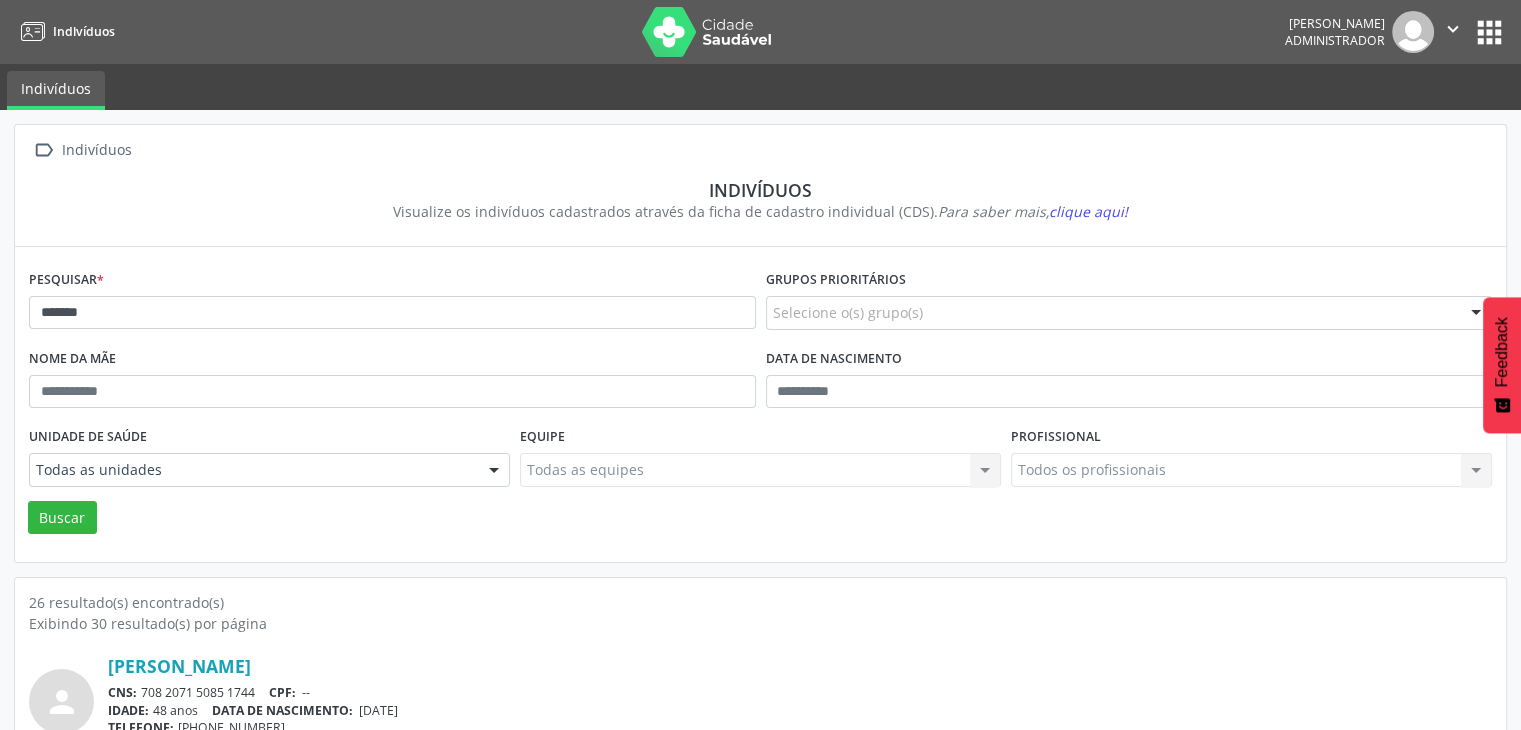 click on "Pesquisar
*
******" at bounding box center [392, 304] 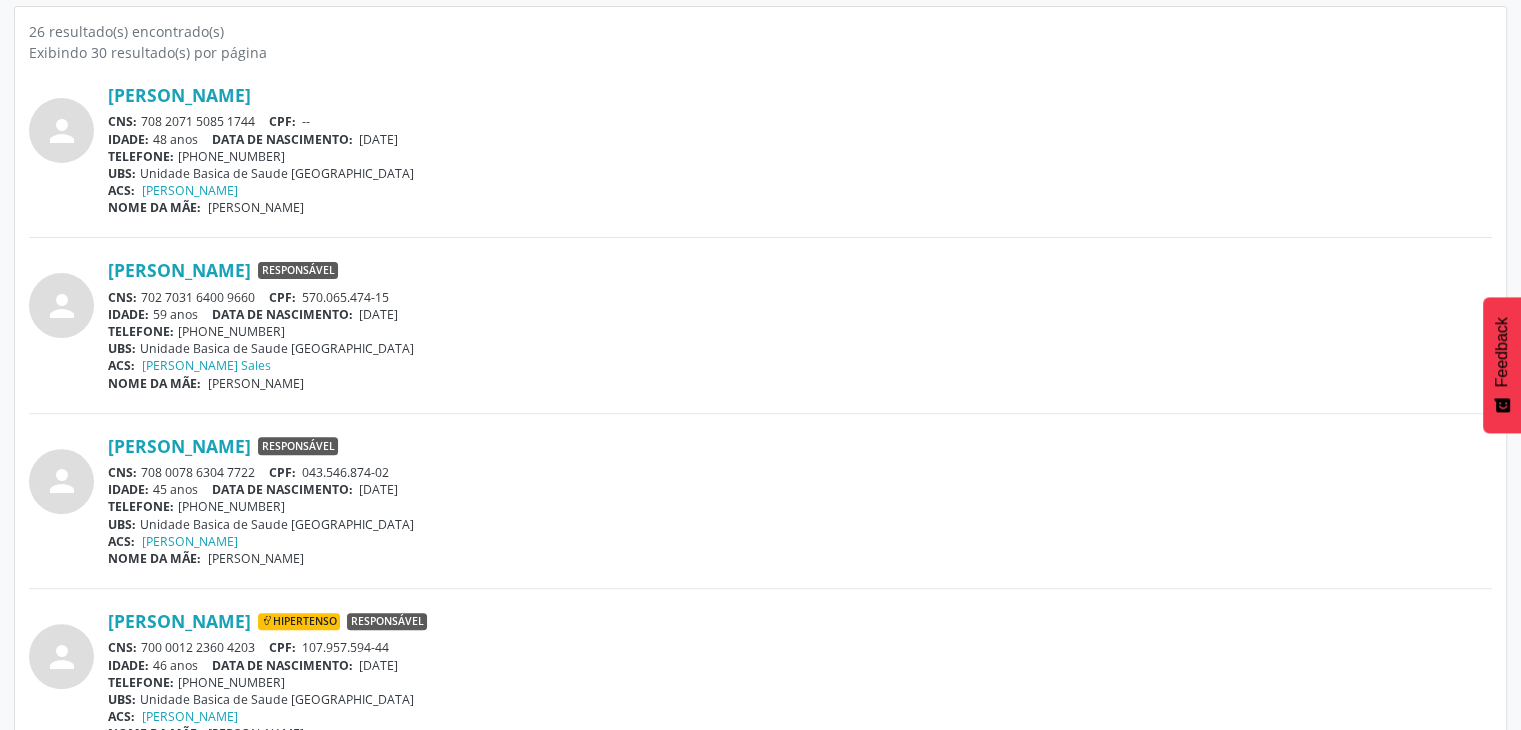 scroll, scrollTop: 600, scrollLeft: 0, axis: vertical 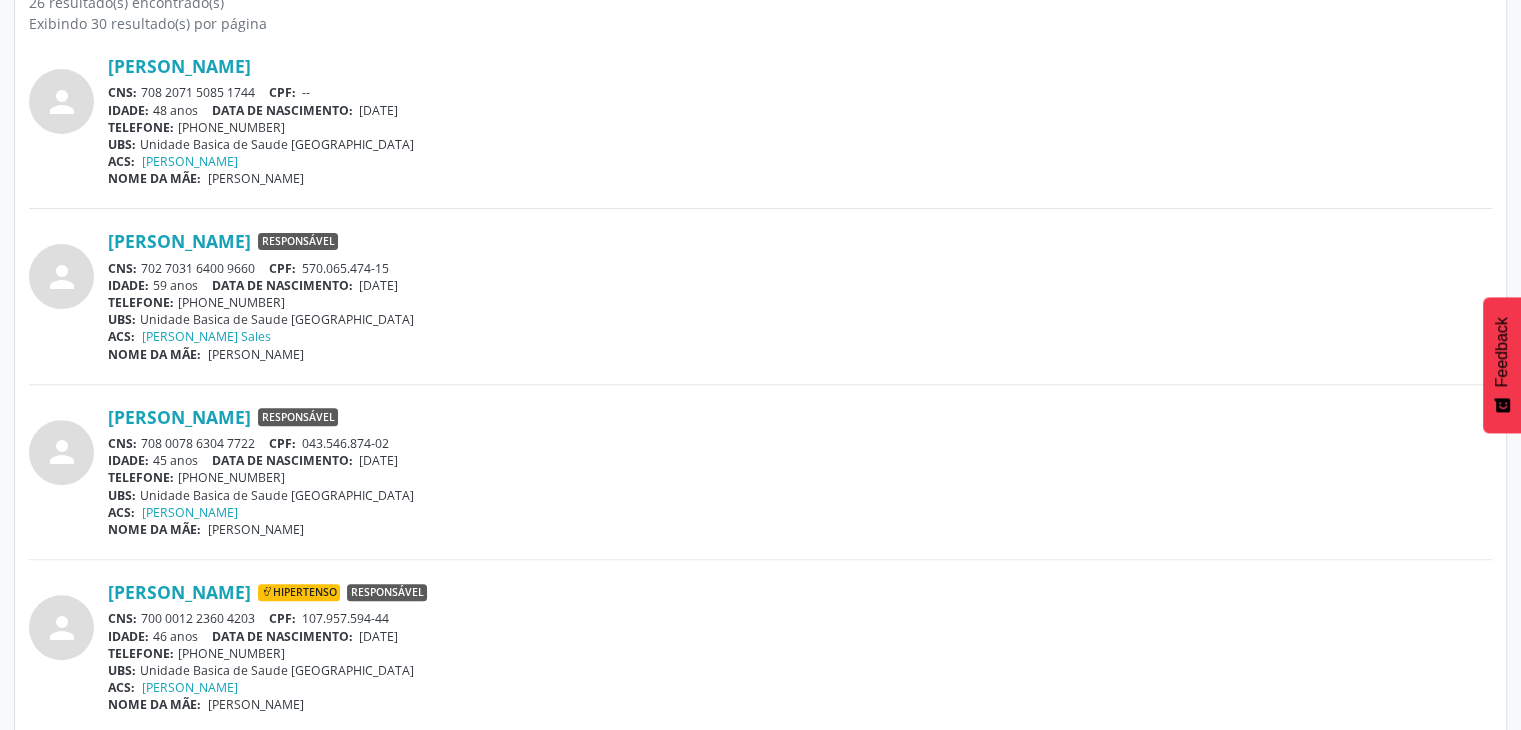 drag, startPoint x: 144, startPoint y: 436, endPoint x: 257, endPoint y: 437, distance: 113.004425 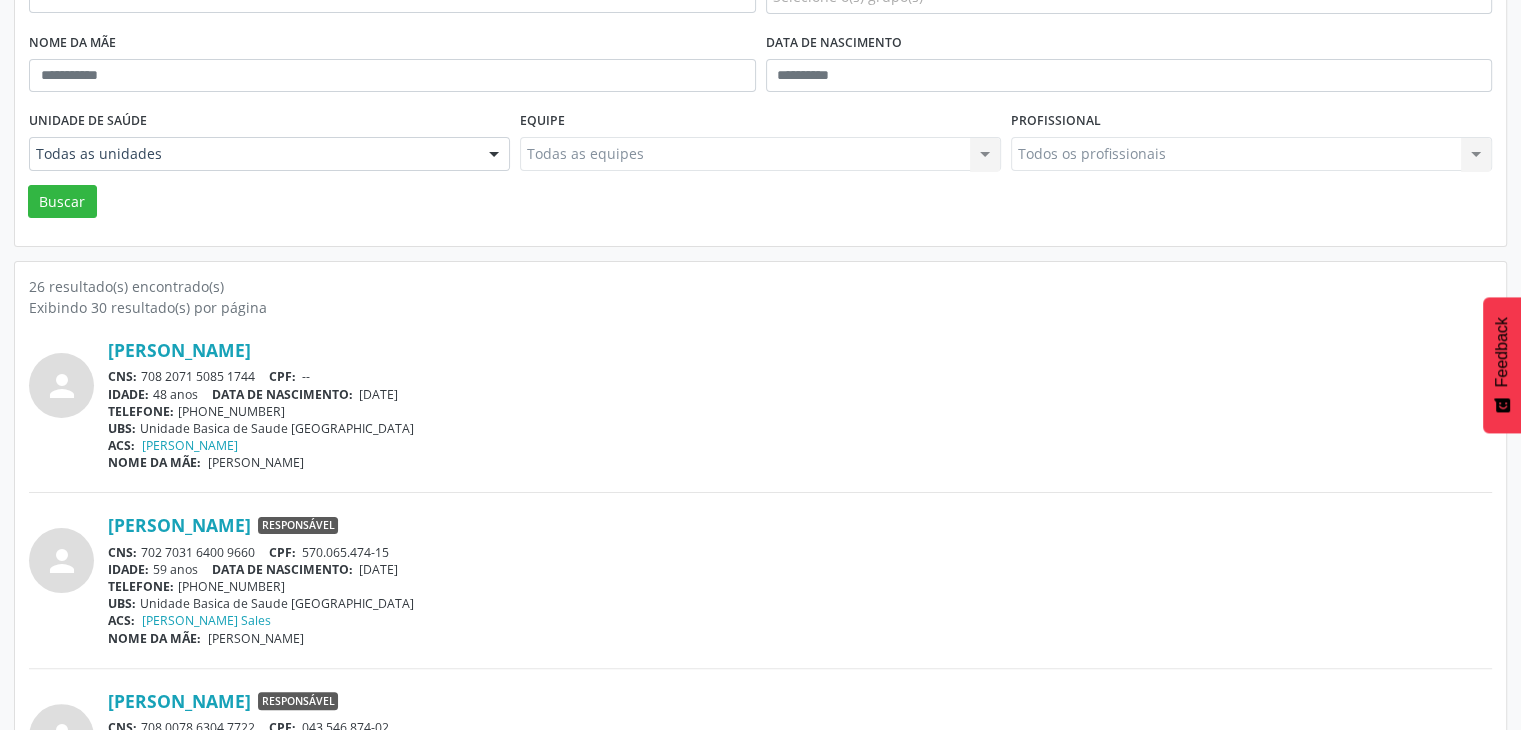 scroll, scrollTop: 300, scrollLeft: 0, axis: vertical 